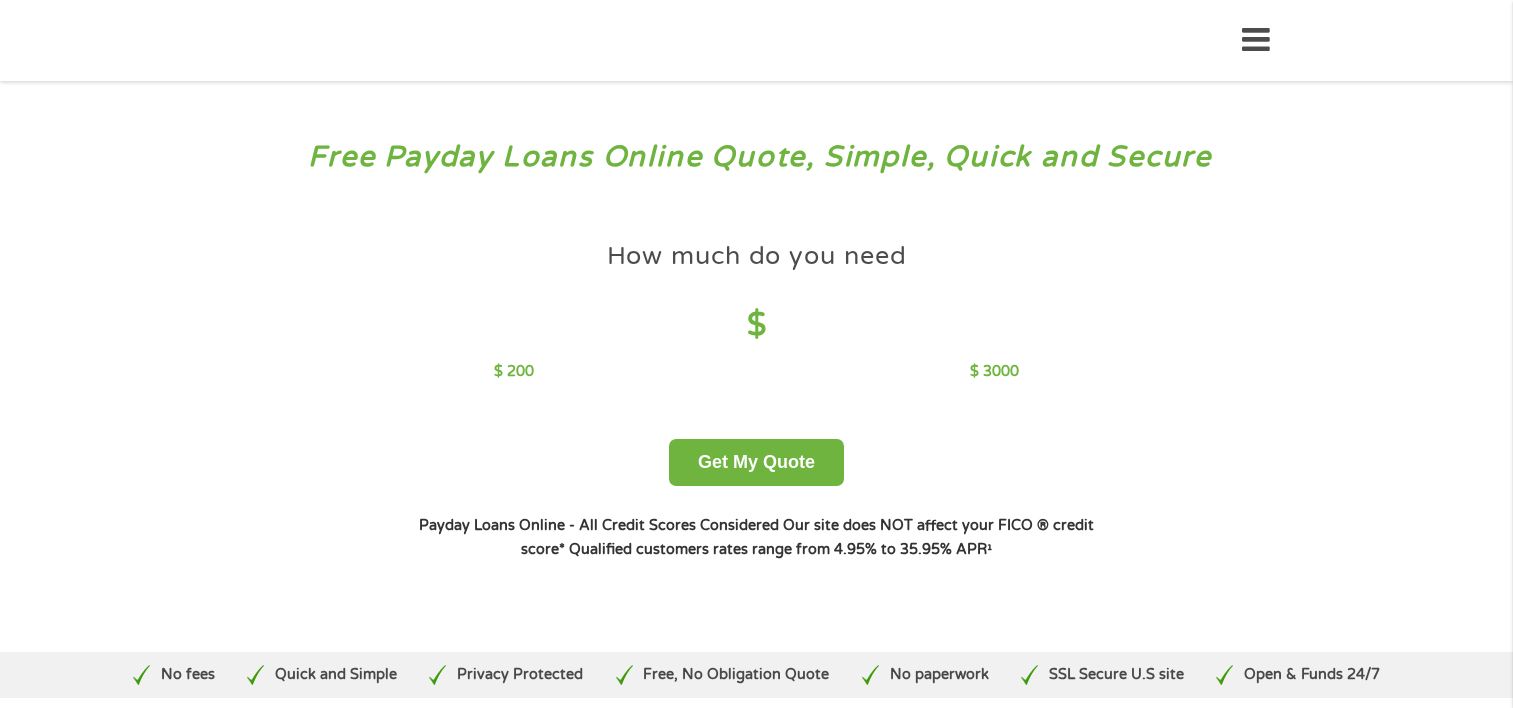 scroll, scrollTop: 0, scrollLeft: 0, axis: both 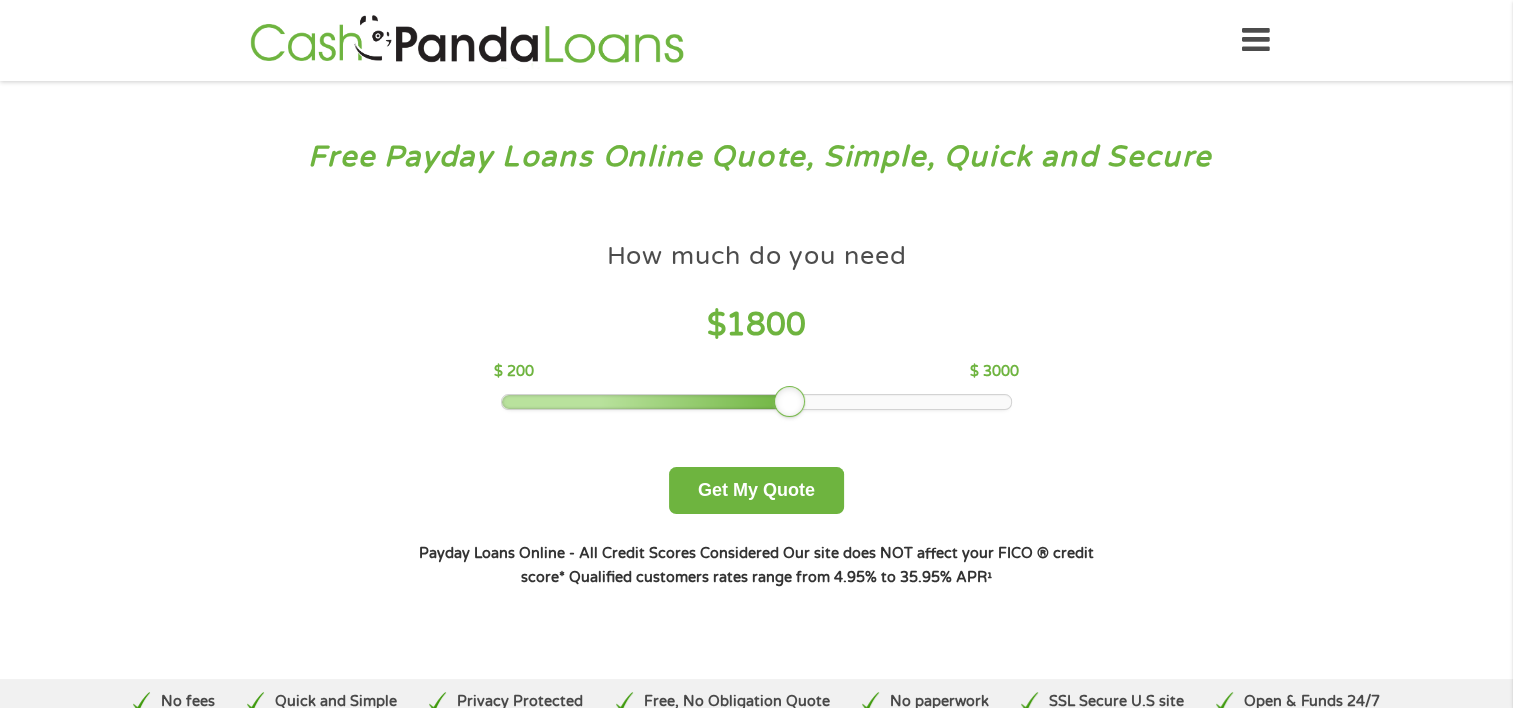 drag, startPoint x: 659, startPoint y: 408, endPoint x: 791, endPoint y: 404, distance: 132.0606 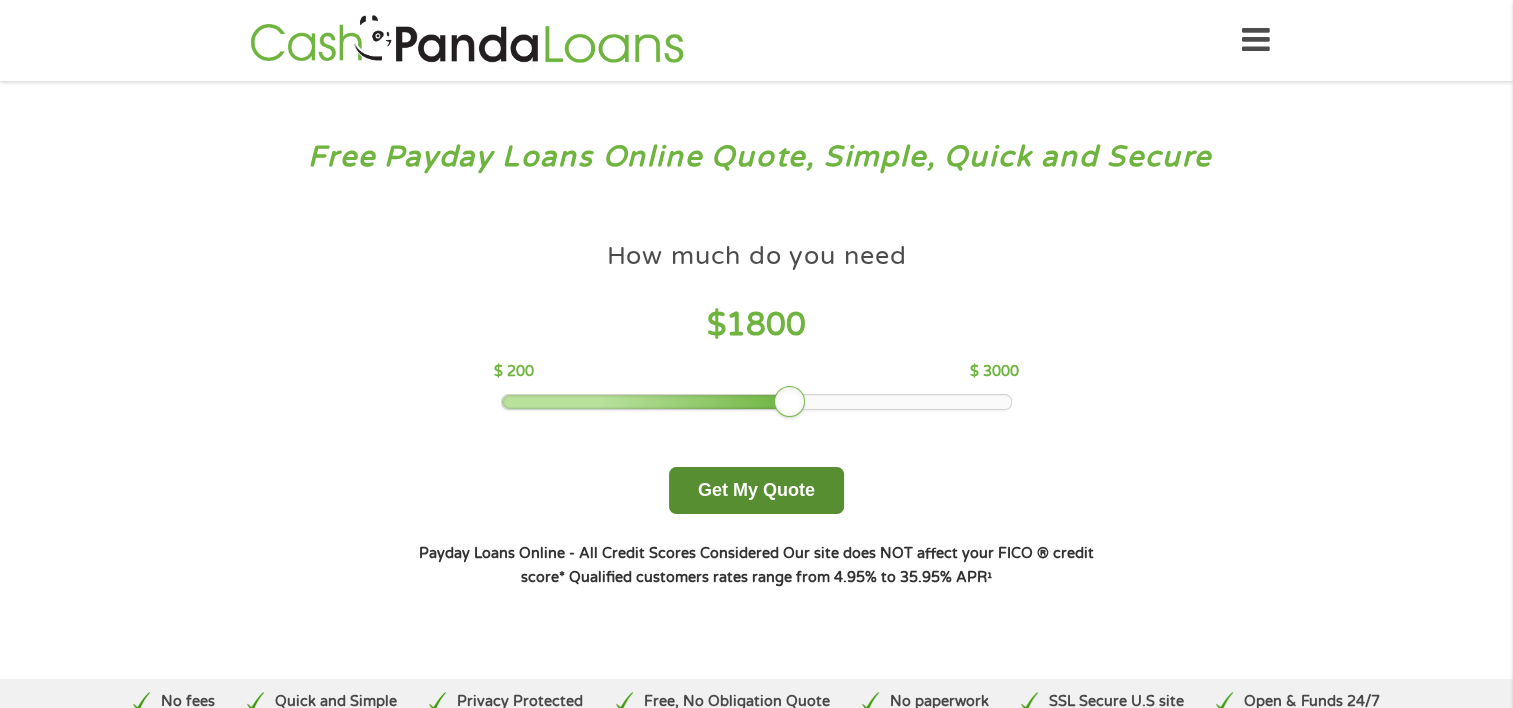 click on "Get My Quote" at bounding box center (756, 490) 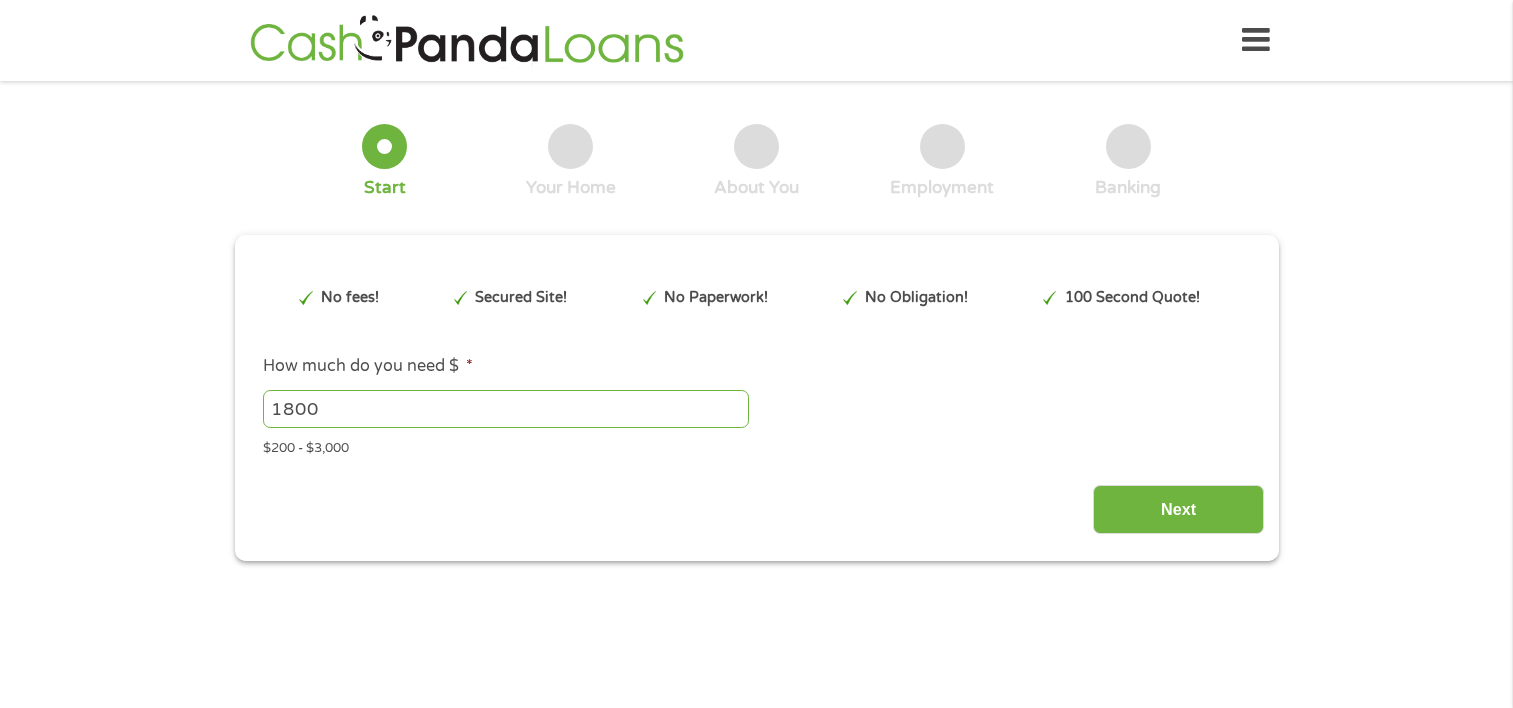 scroll, scrollTop: 0, scrollLeft: 0, axis: both 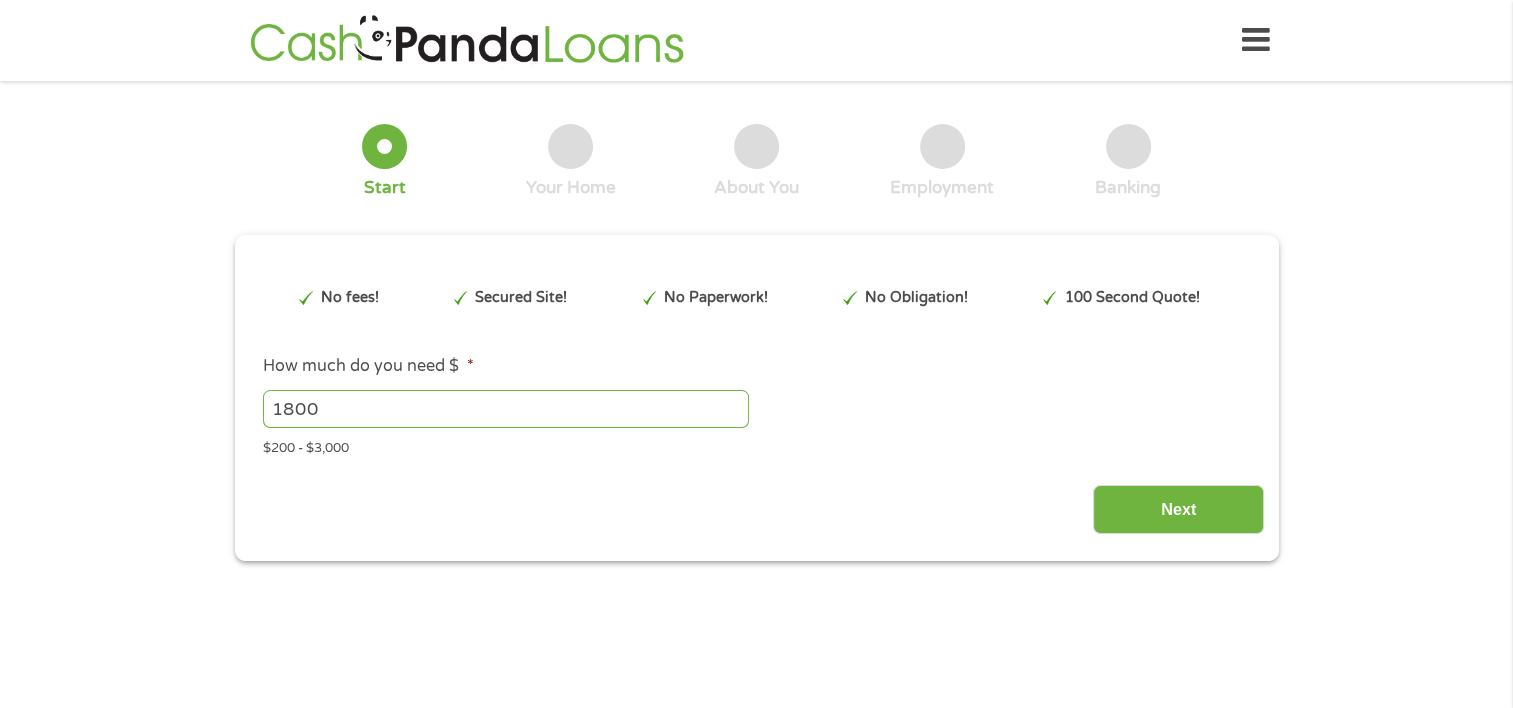 type on "EAIaIQobChMIhOnC-8zxjgMVbLIDAB3XZQ4NEAAYAiAAEgIHsPD_BwE" 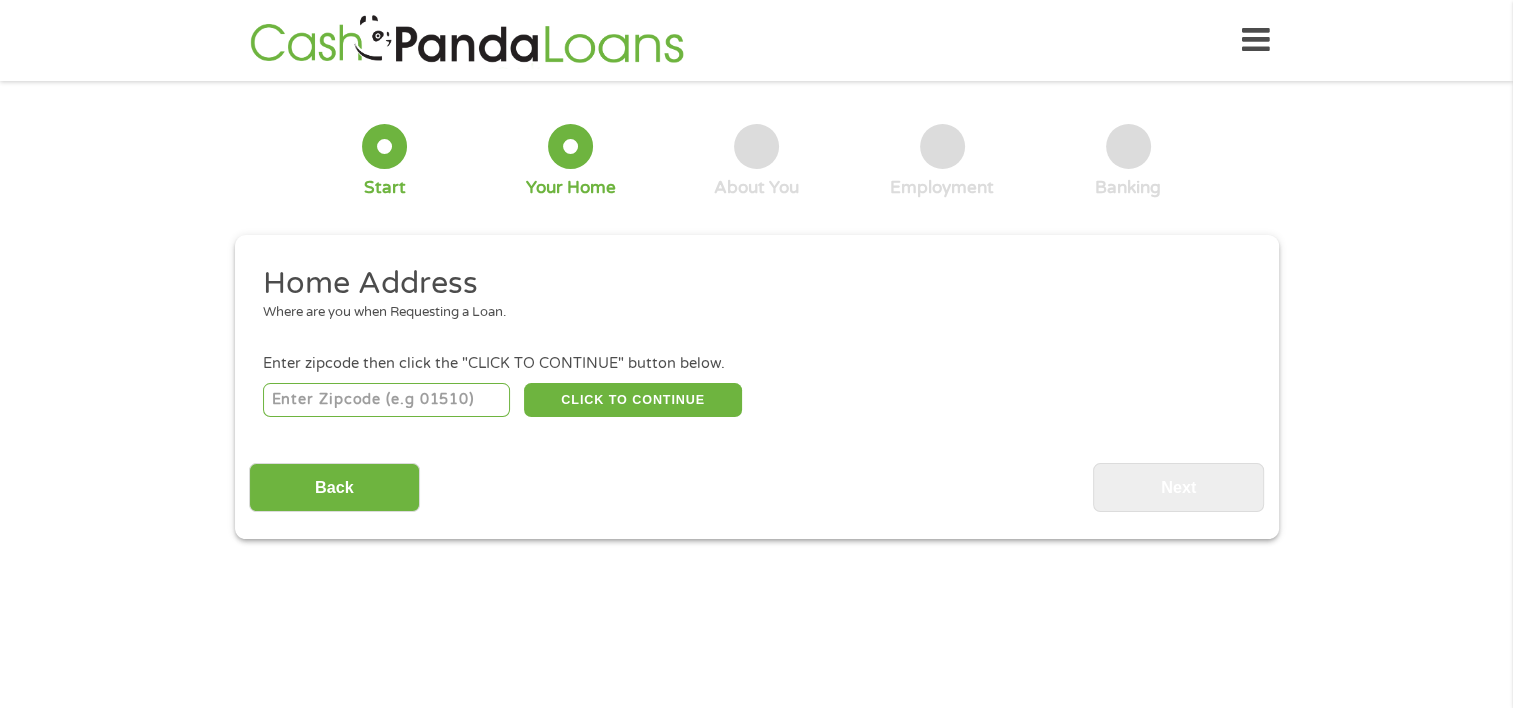 click at bounding box center (386, 400) 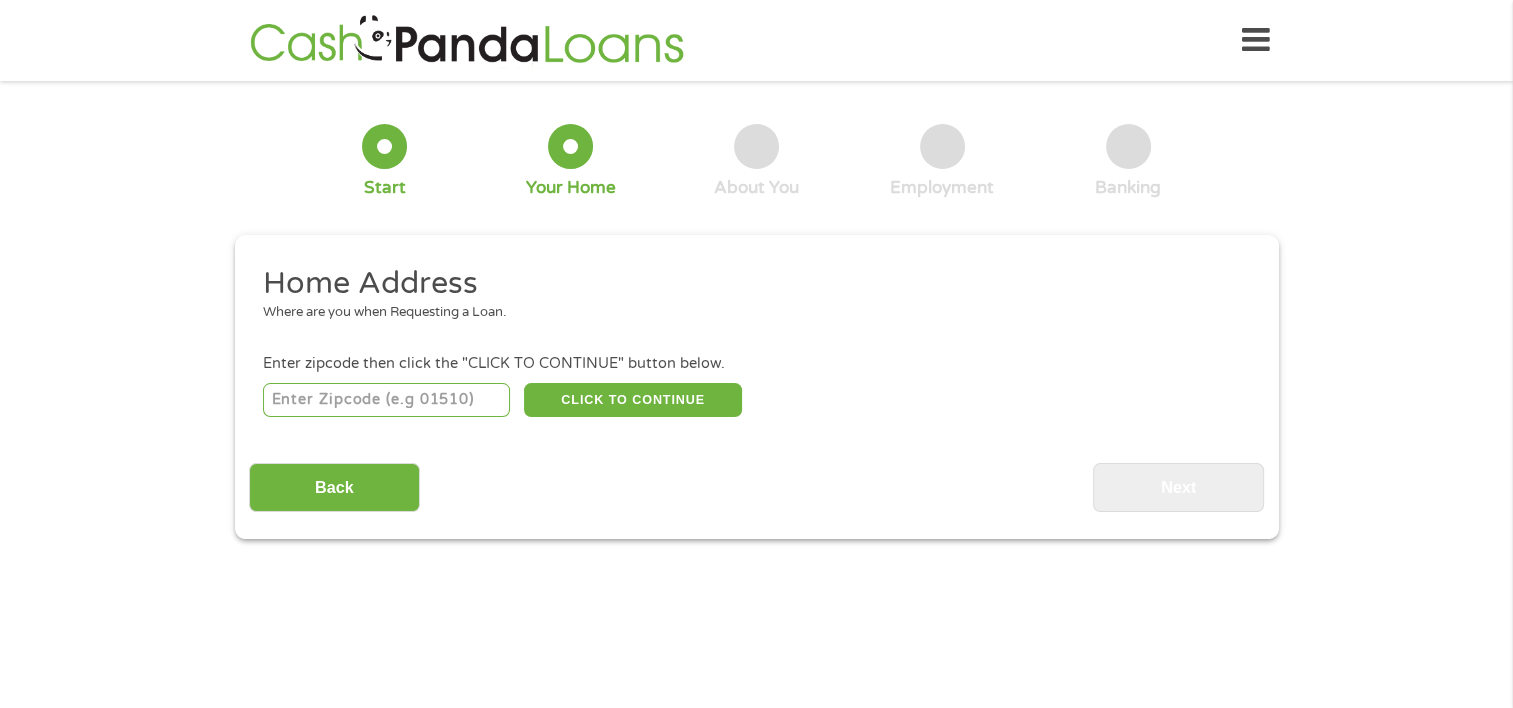 type on "78624" 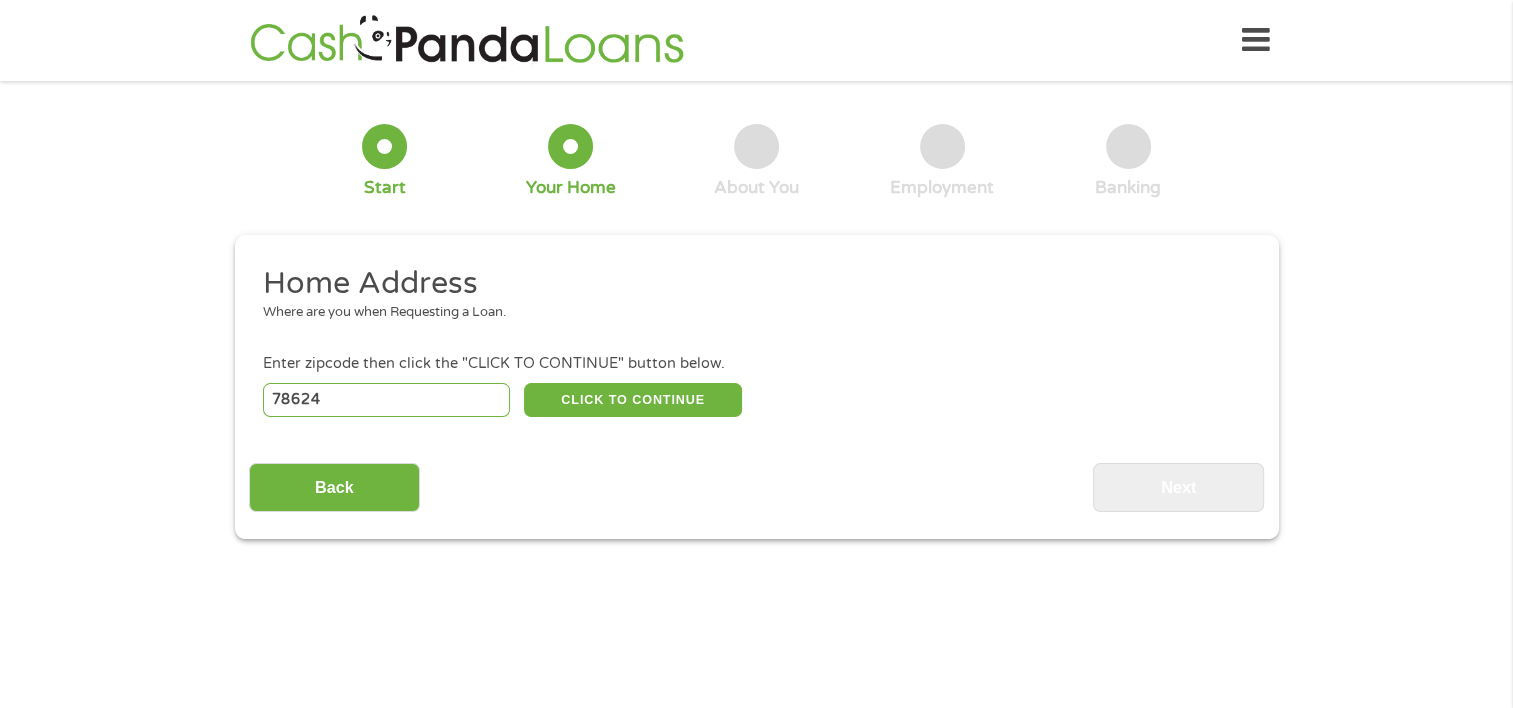 select on "Texas" 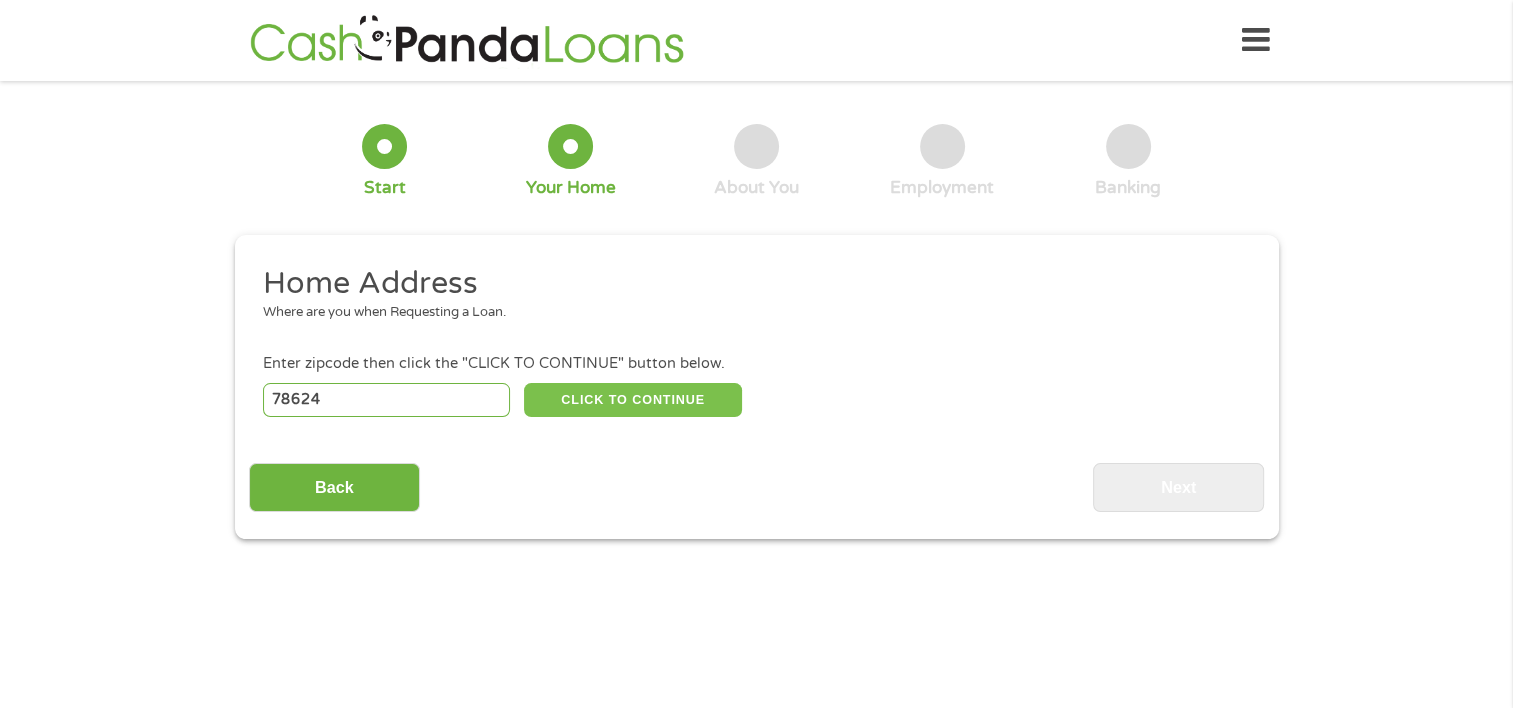 click on "CLICK TO CONTINUE" at bounding box center [633, 400] 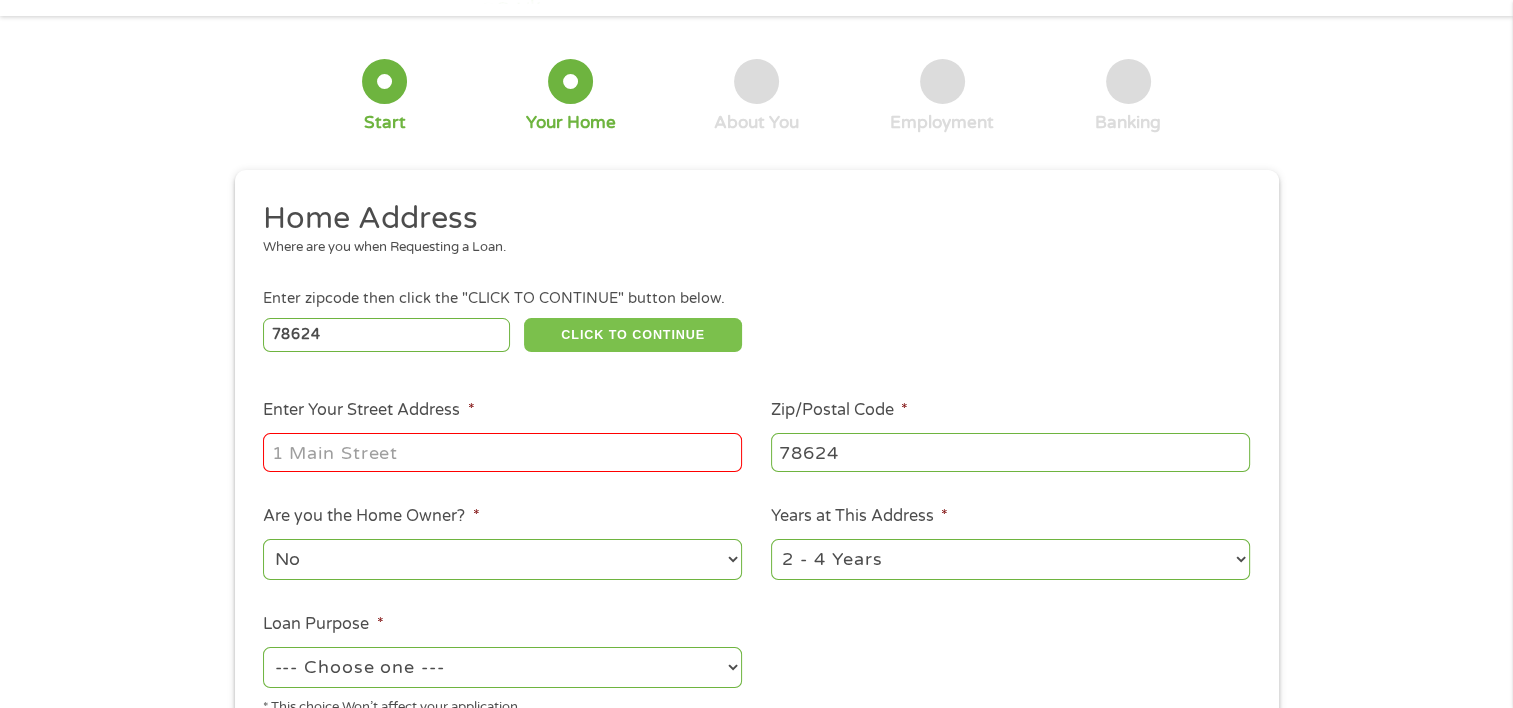 scroll, scrollTop: 100, scrollLeft: 0, axis: vertical 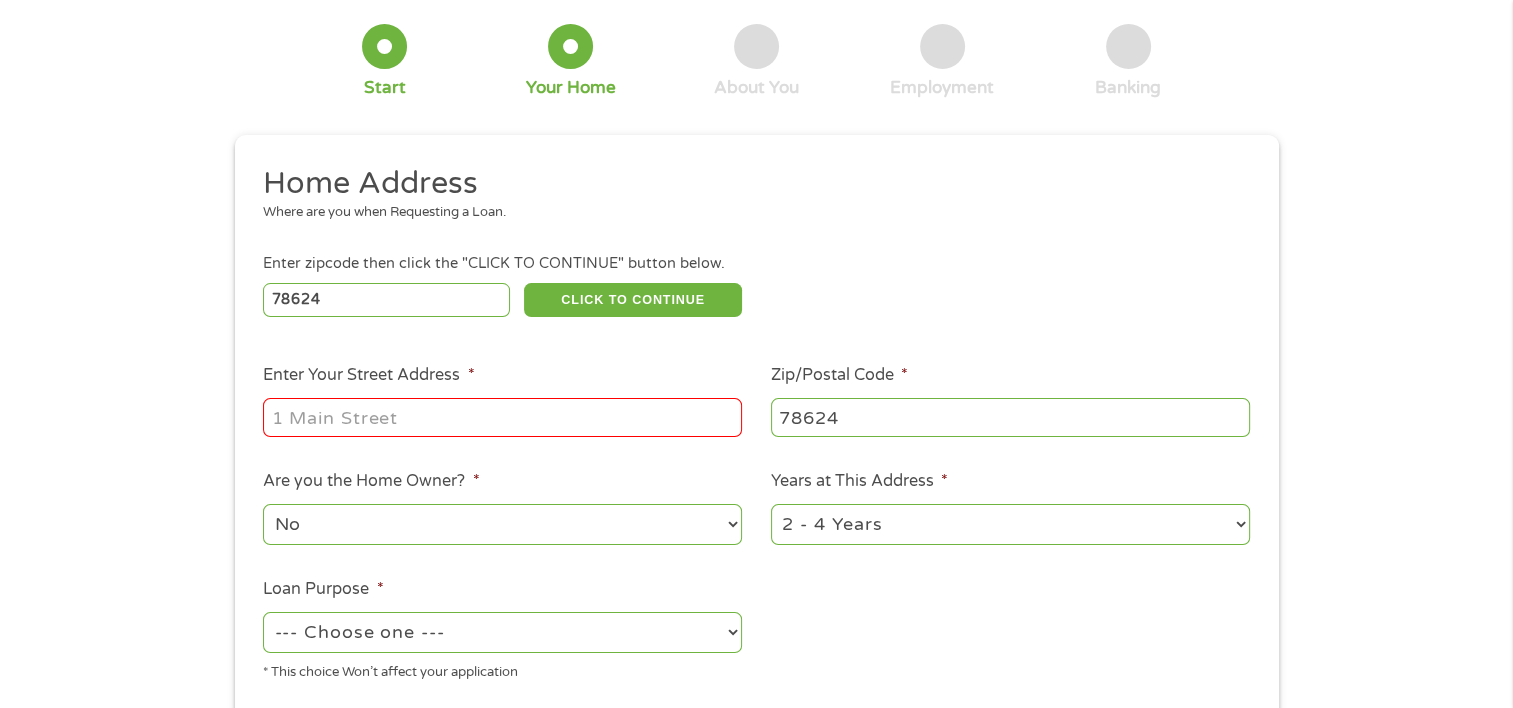 click on "Enter Your Street Address *" at bounding box center [502, 417] 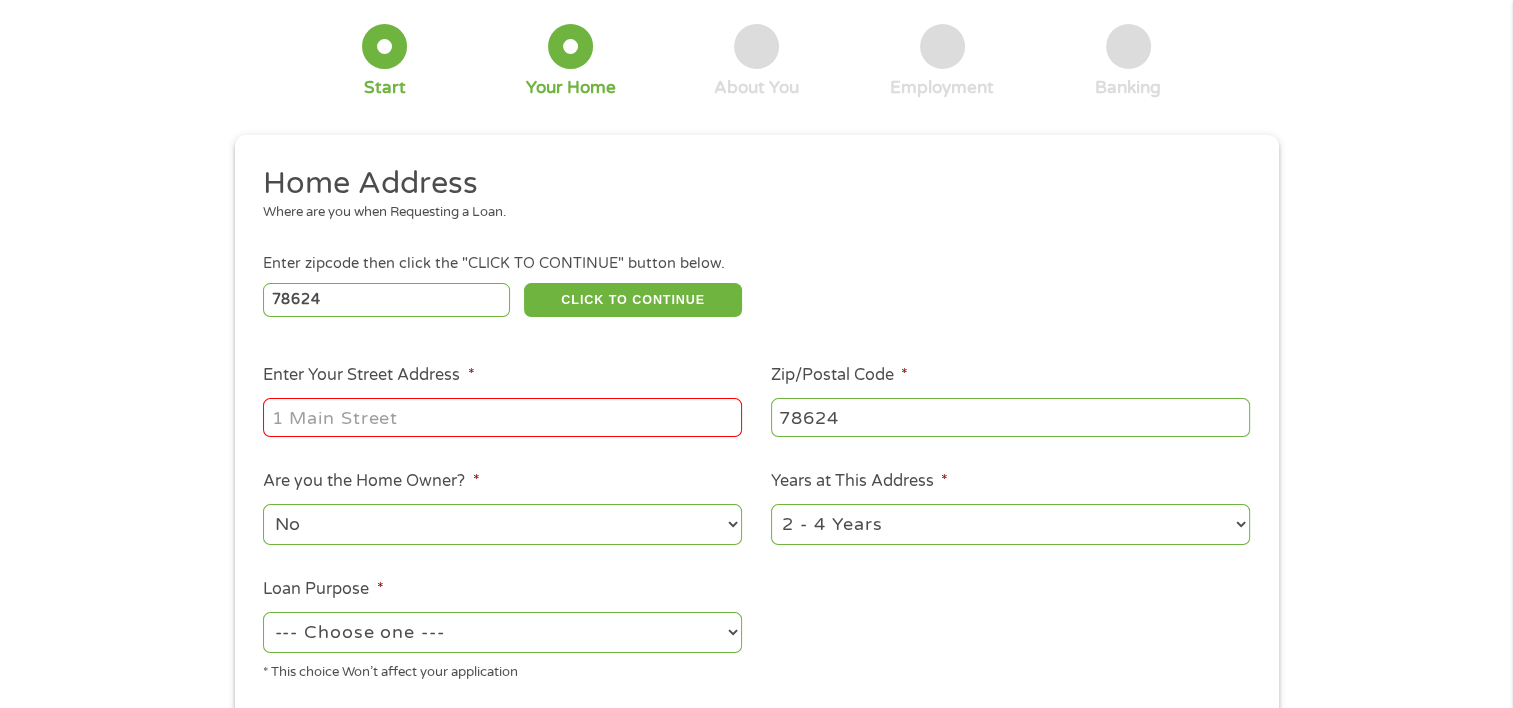 type on "602 N Bowie St" 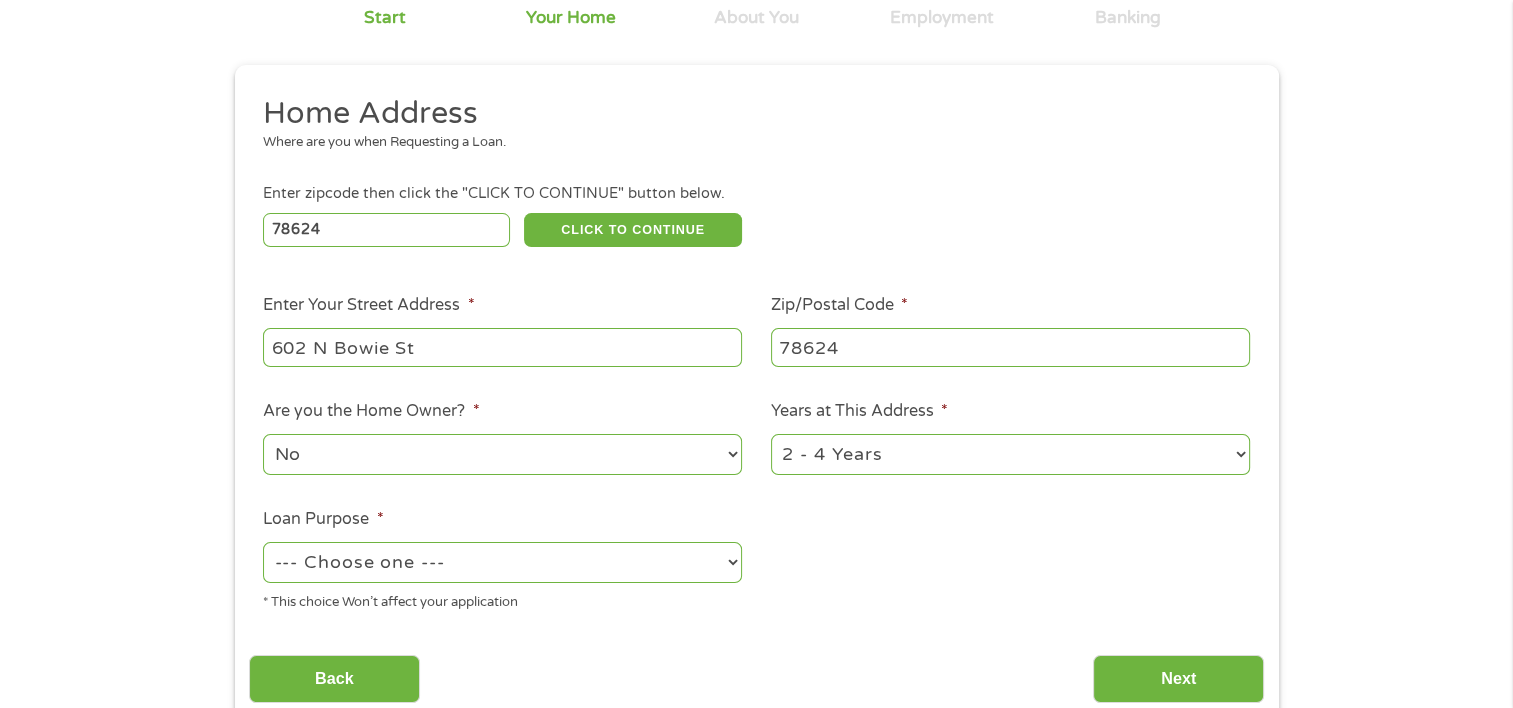 scroll, scrollTop: 200, scrollLeft: 0, axis: vertical 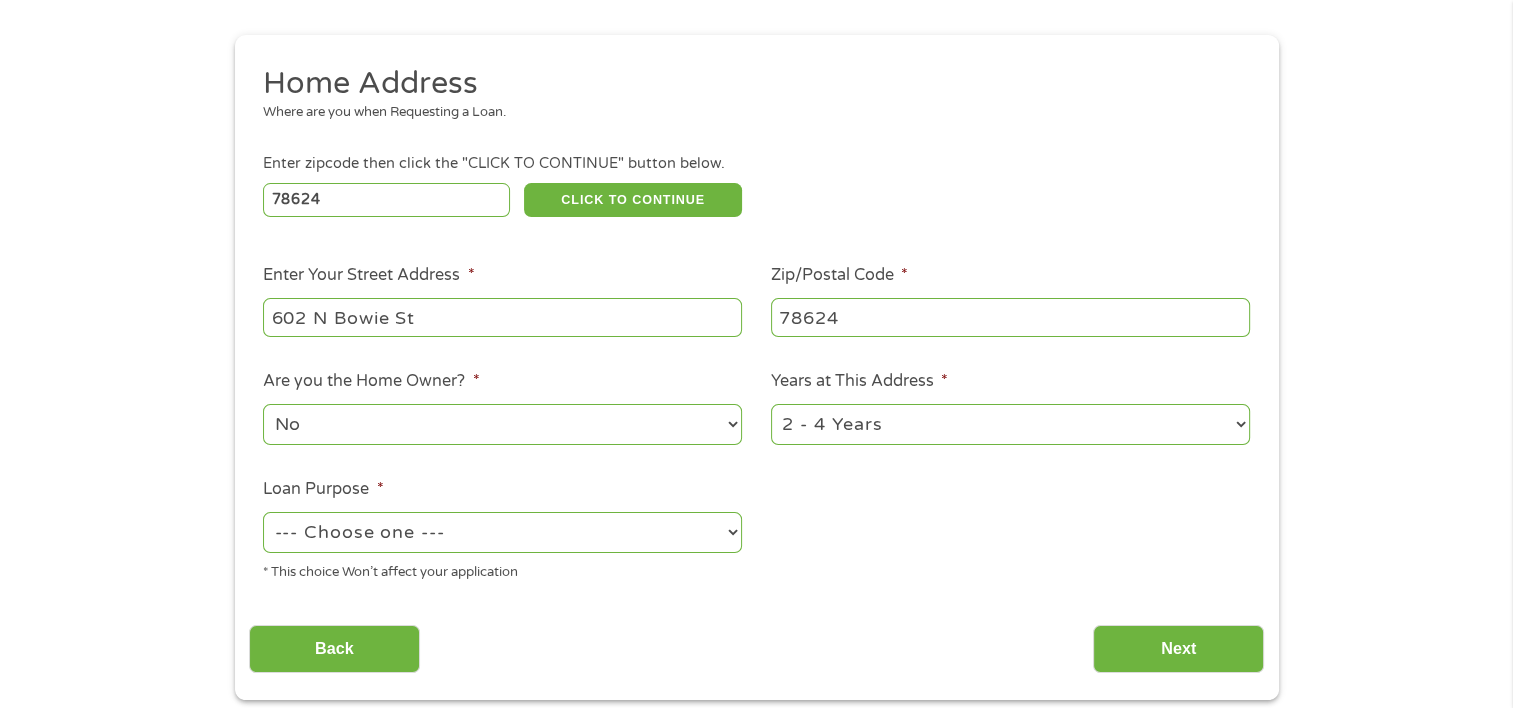 click on "No Yes" at bounding box center (502, 424) 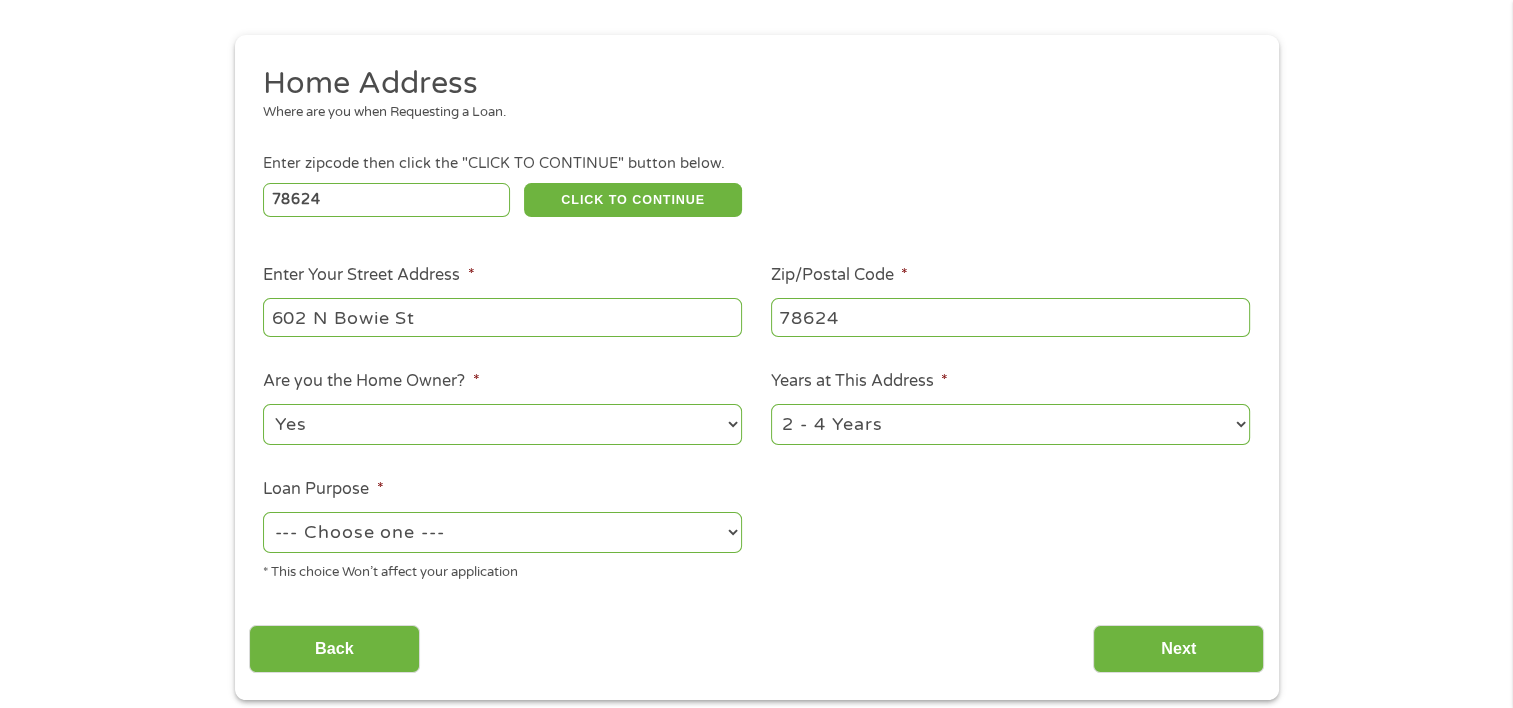 click on "No Yes" at bounding box center (502, 424) 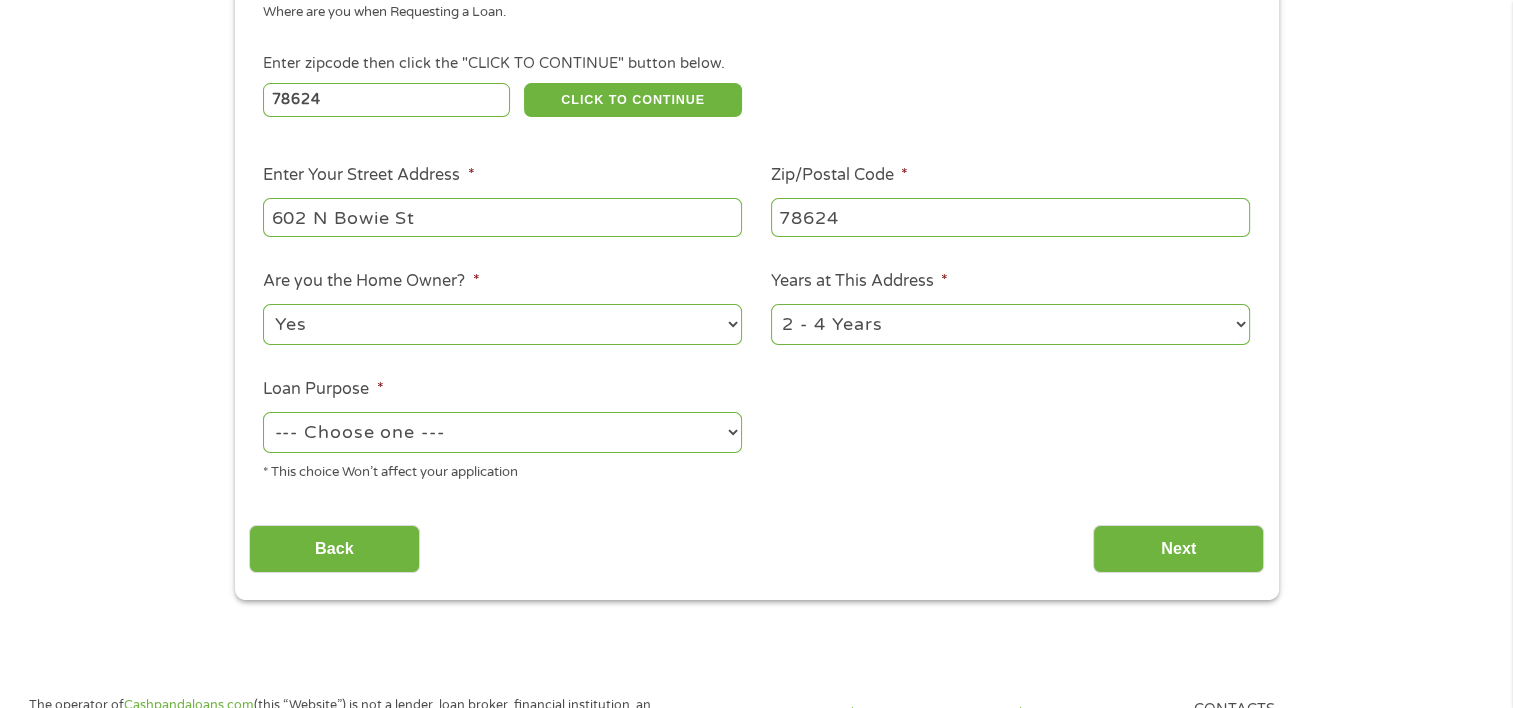 click on "1 Year or less 1 - 2 Years 2 - 4 Years Over 4 Years" at bounding box center [1010, 324] 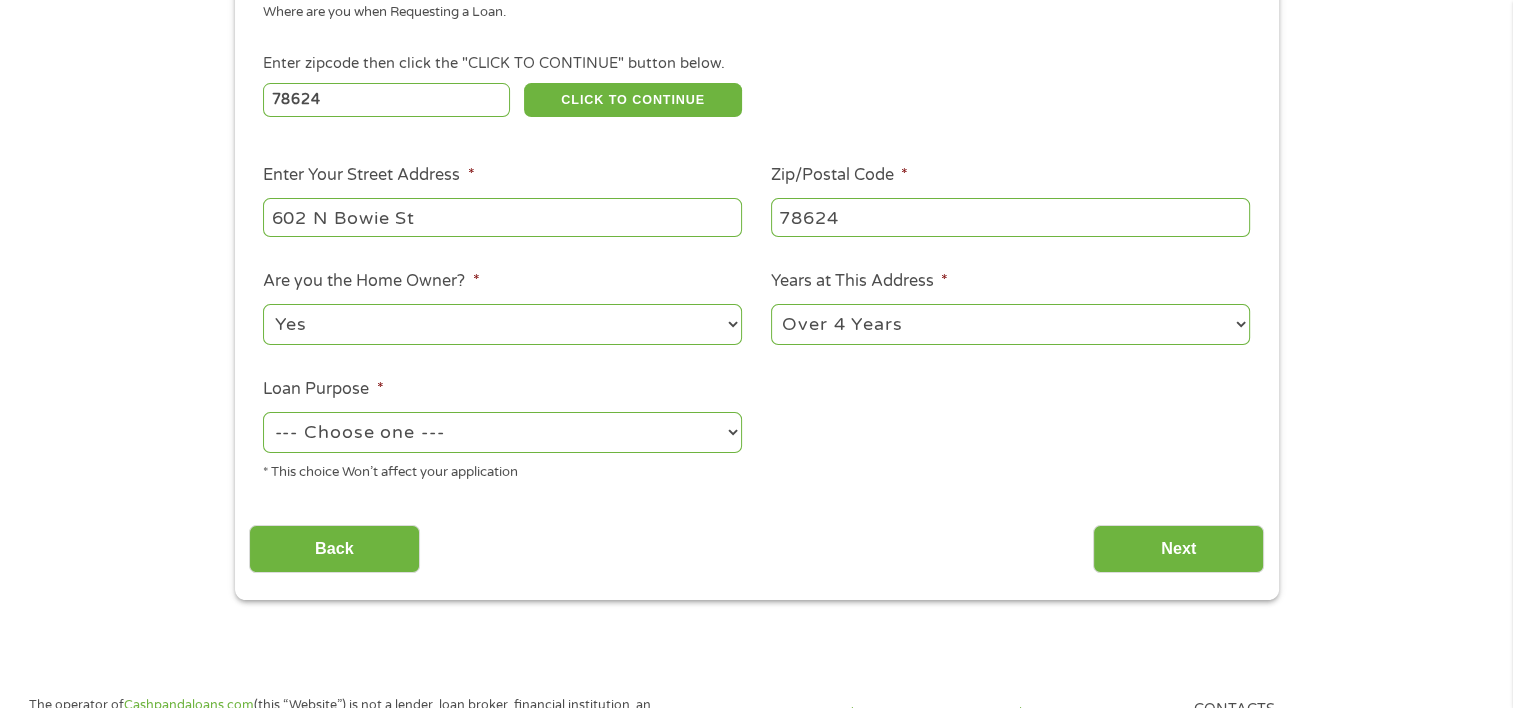 click on "1 Year or less 1 - 2 Years 2 - 4 Years Over 4 Years" at bounding box center (1010, 324) 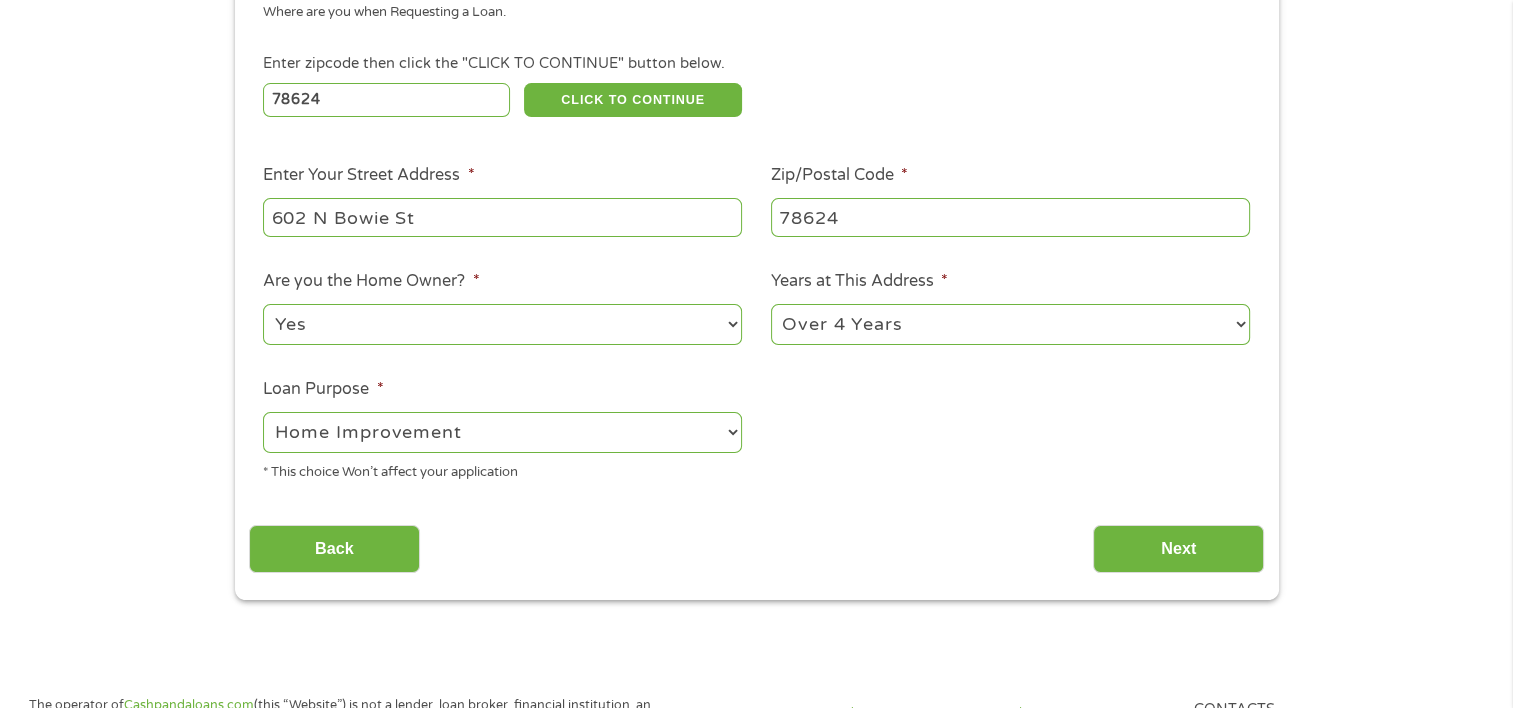 click on "--- Choose one --- Pay Bills Debt Consolidation Home Improvement Major Purchase Car Loan Short Term Cash Medical Expenses Other" at bounding box center (502, 432) 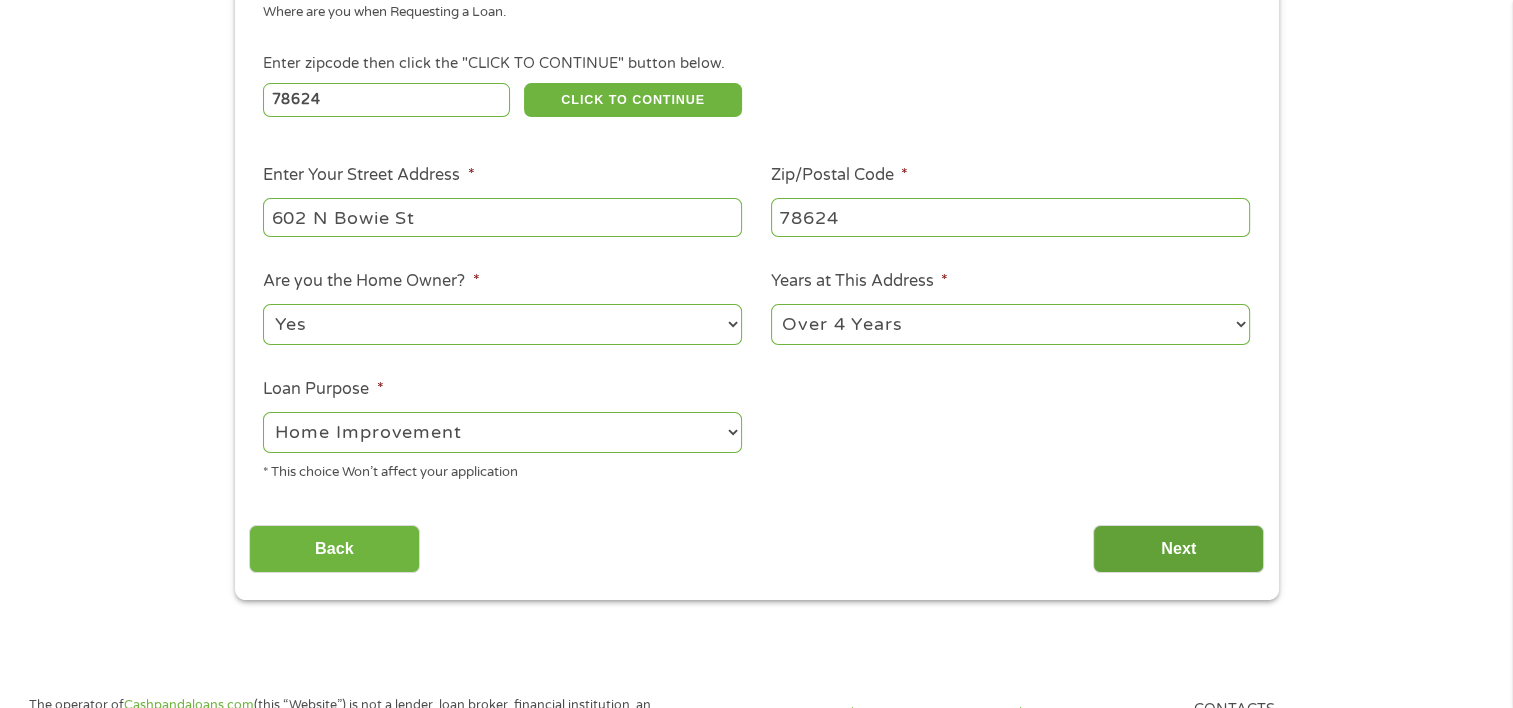 click on "Next" at bounding box center [1178, 549] 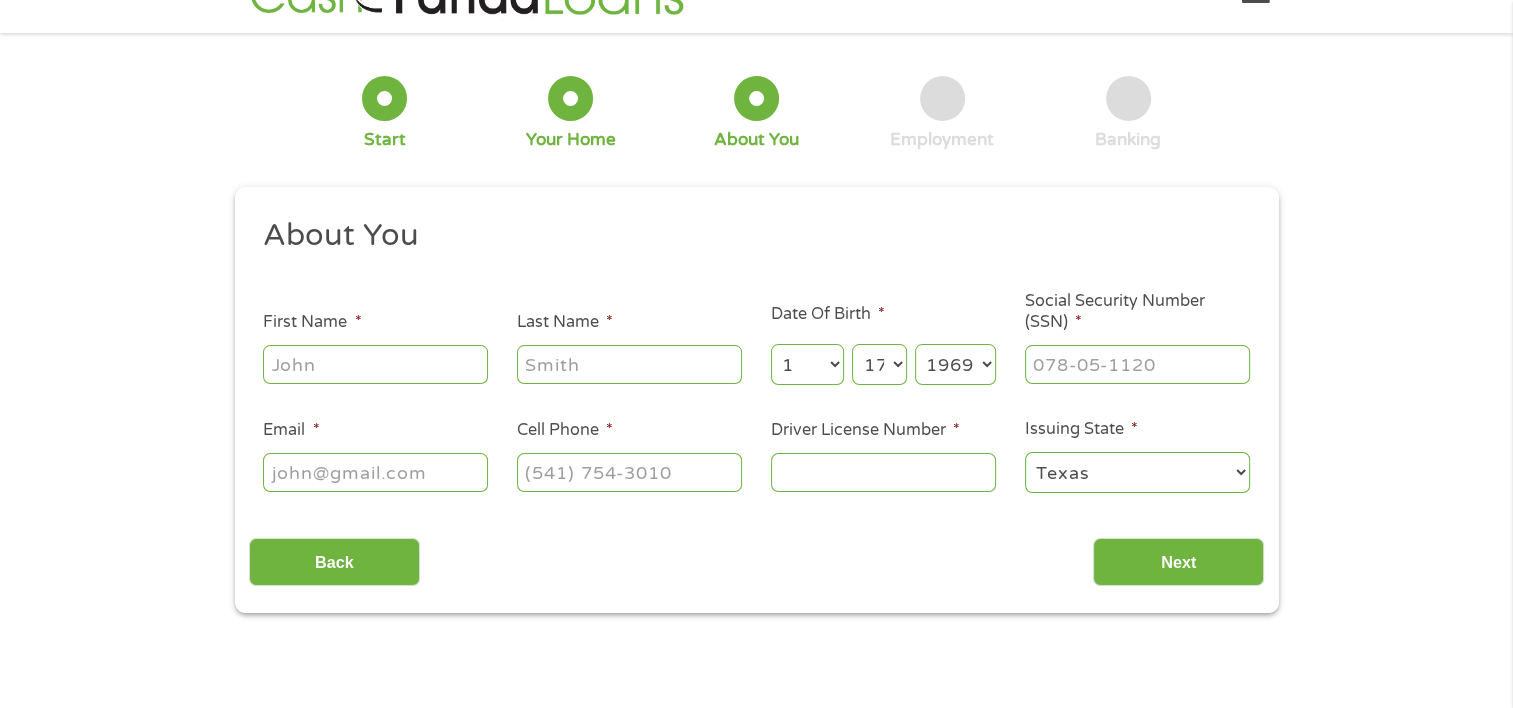 scroll, scrollTop: 0, scrollLeft: 0, axis: both 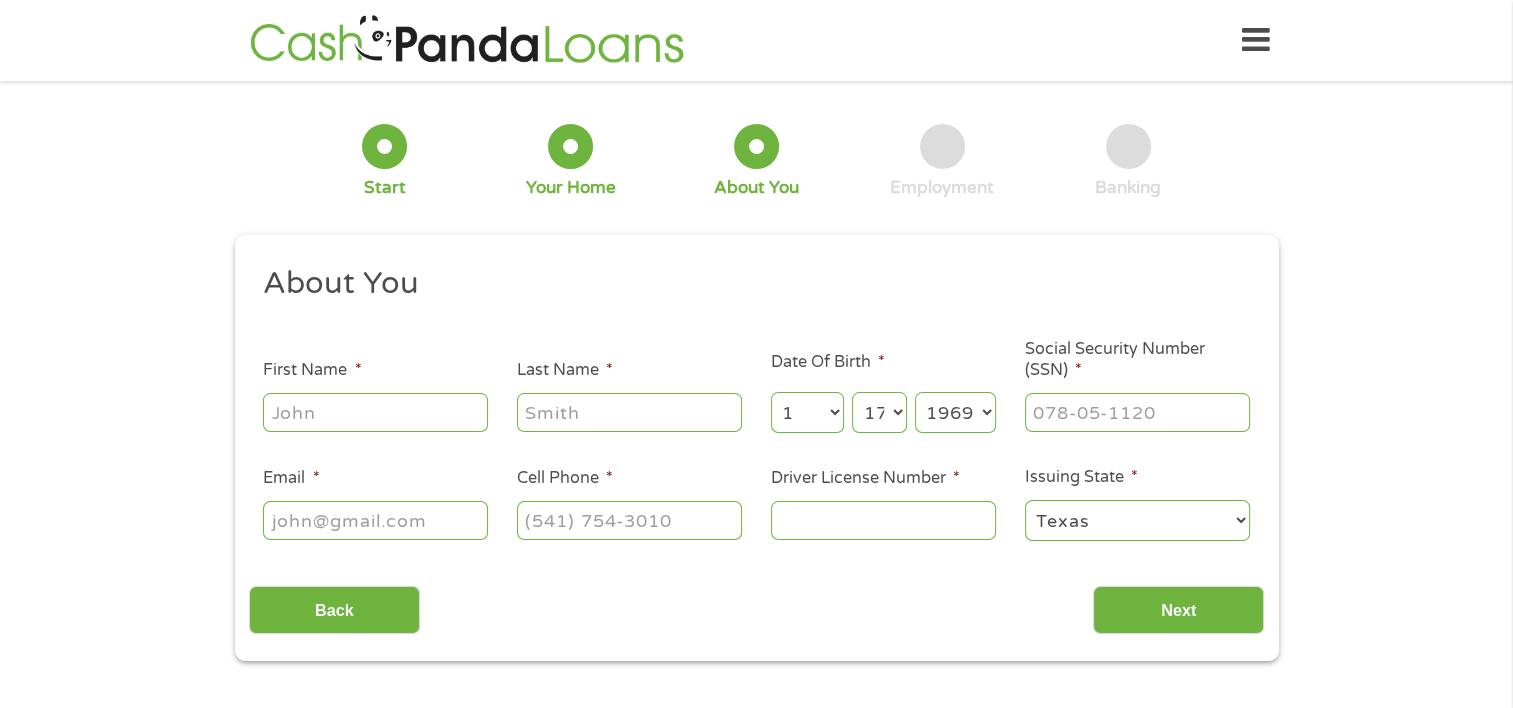 click on "First Name *" at bounding box center (375, 412) 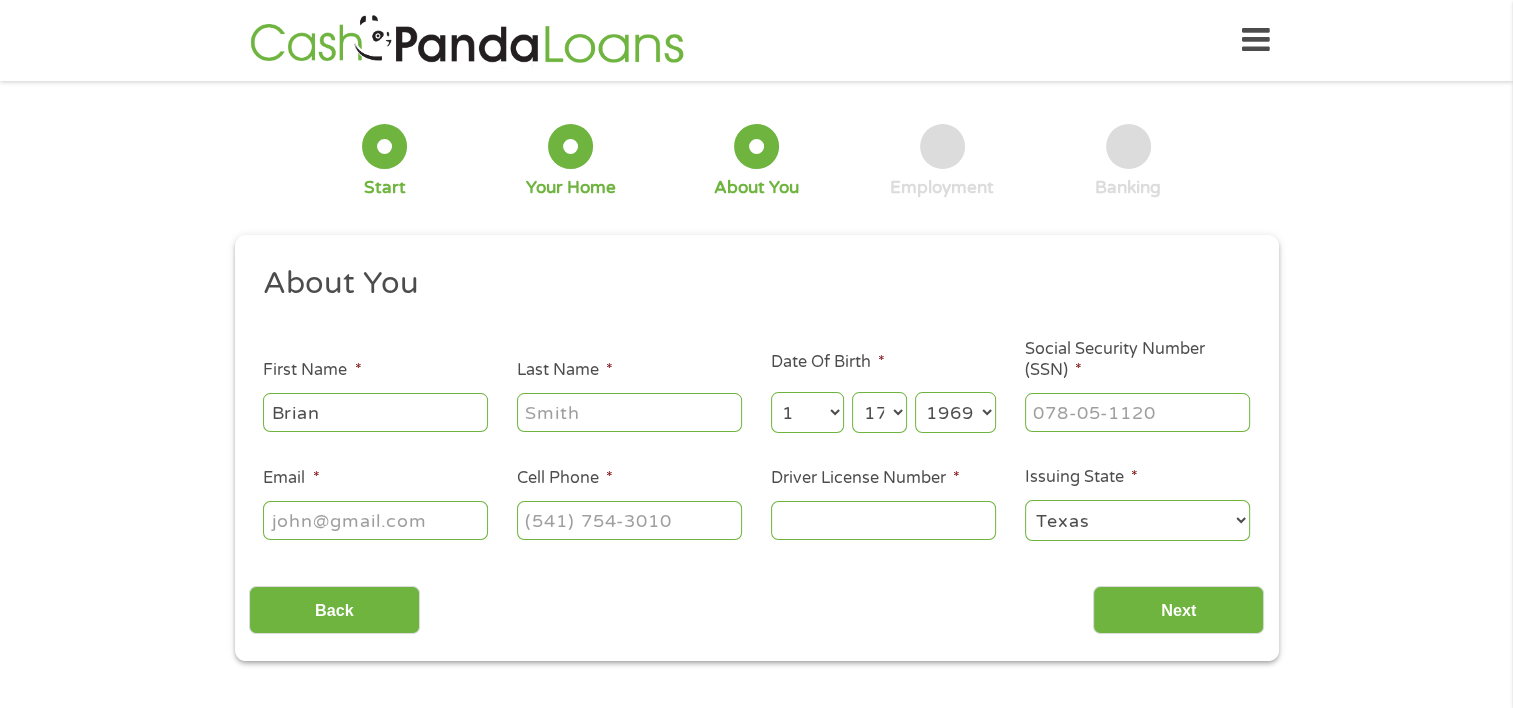 type on "Lochte" 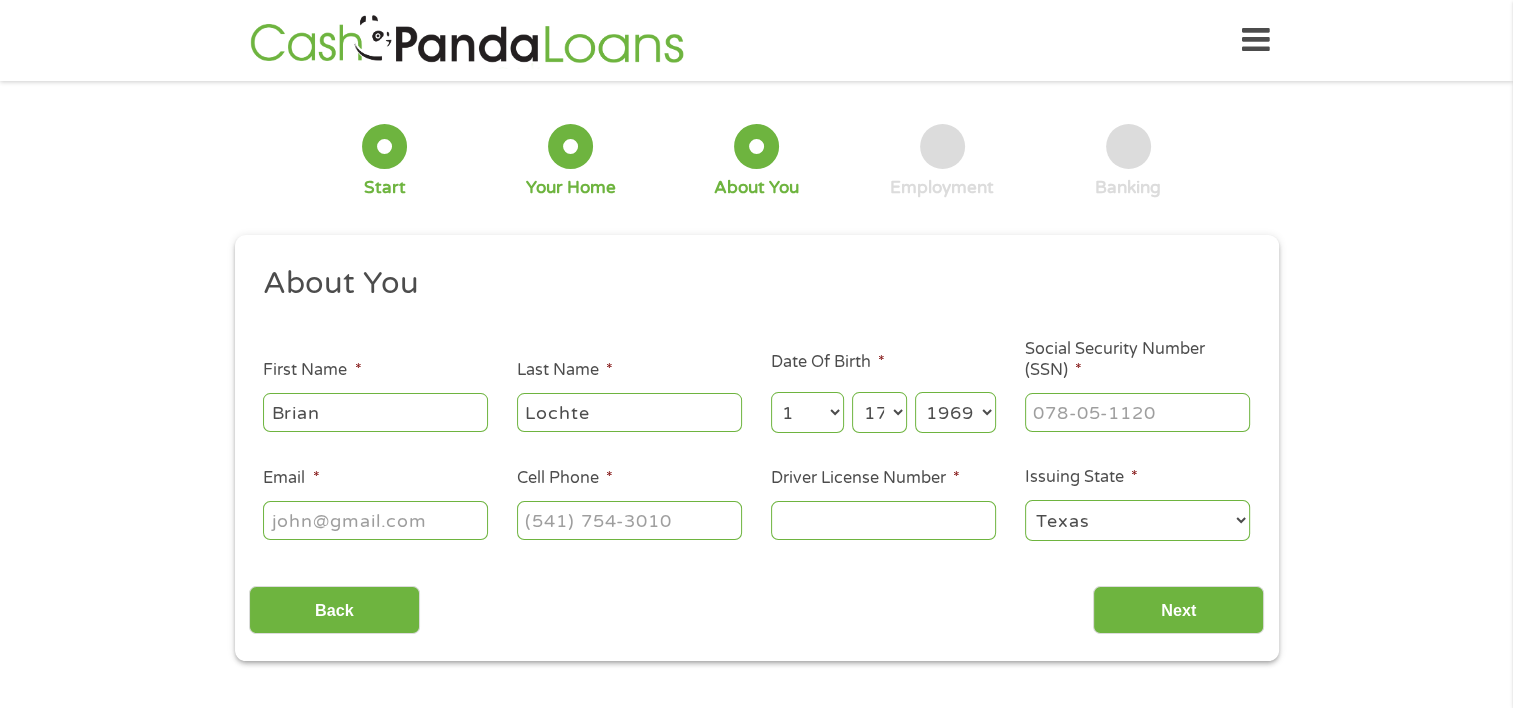 type on "[EMAIL]" 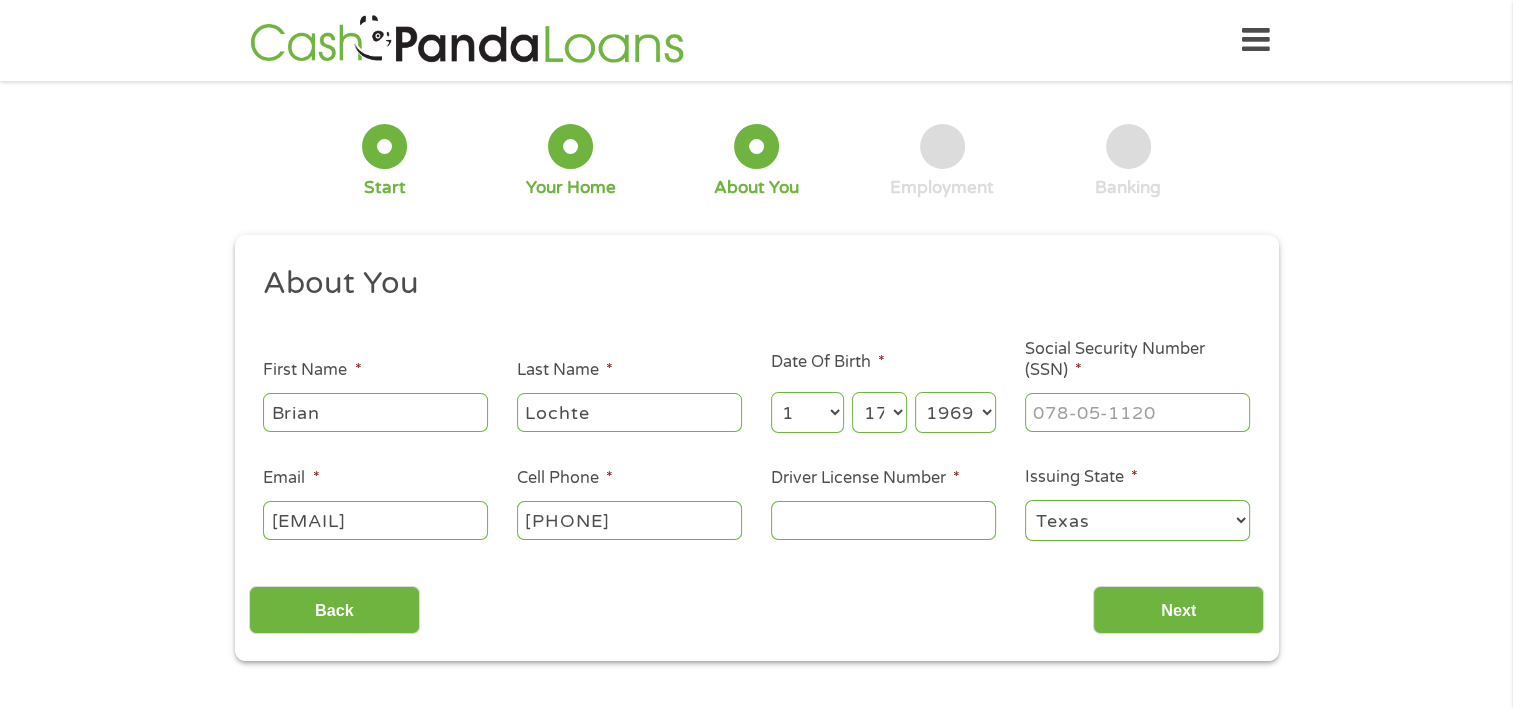 type on "([PHONE])" 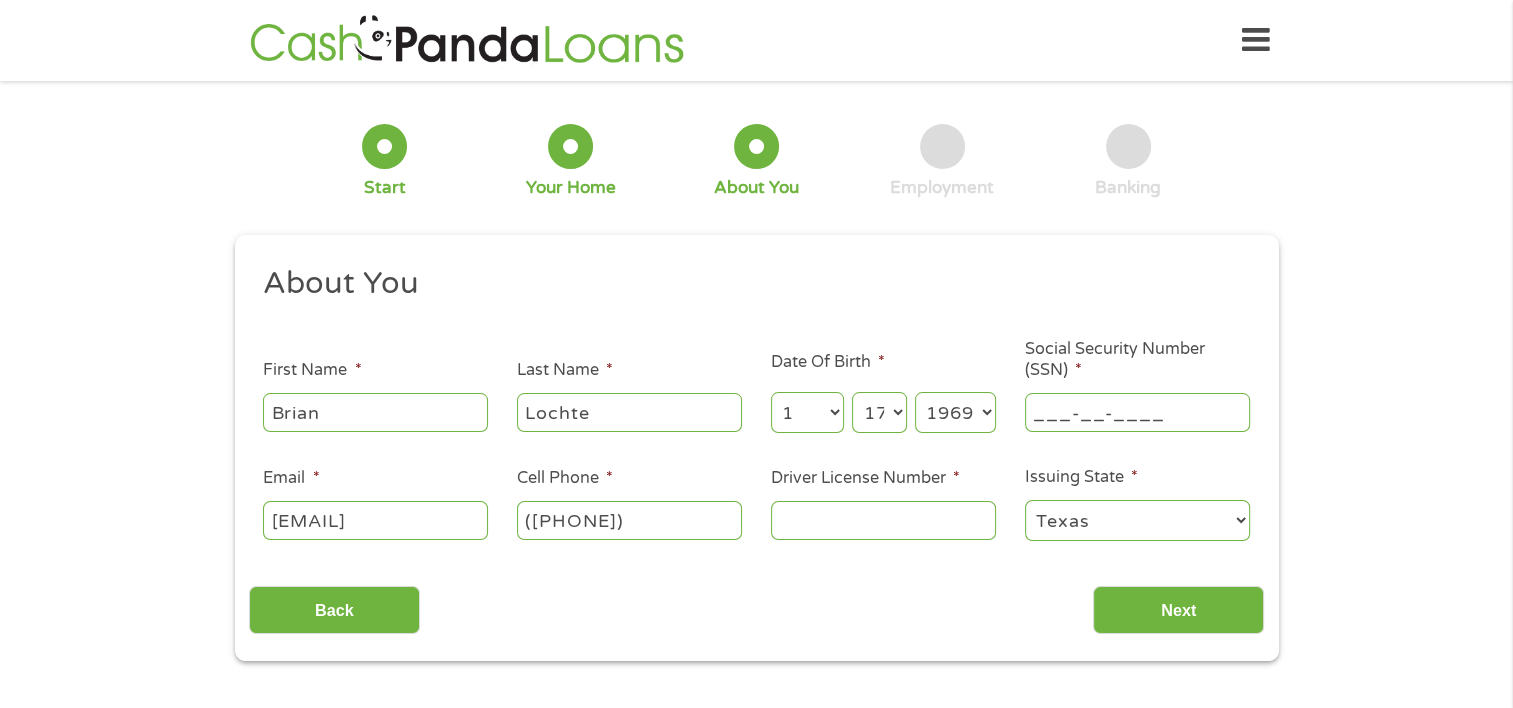 click on "___-__-____" at bounding box center (1137, 412) 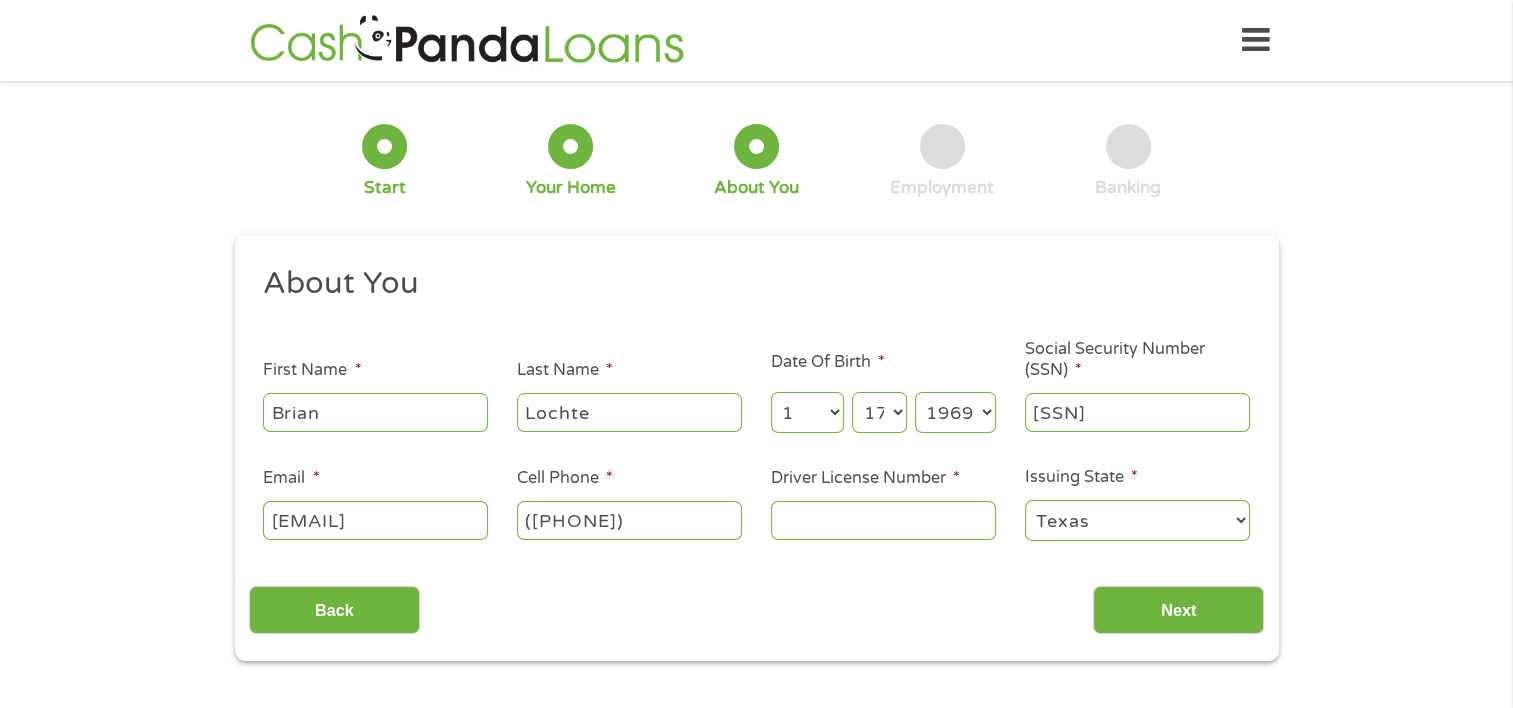 type on "[SSN]" 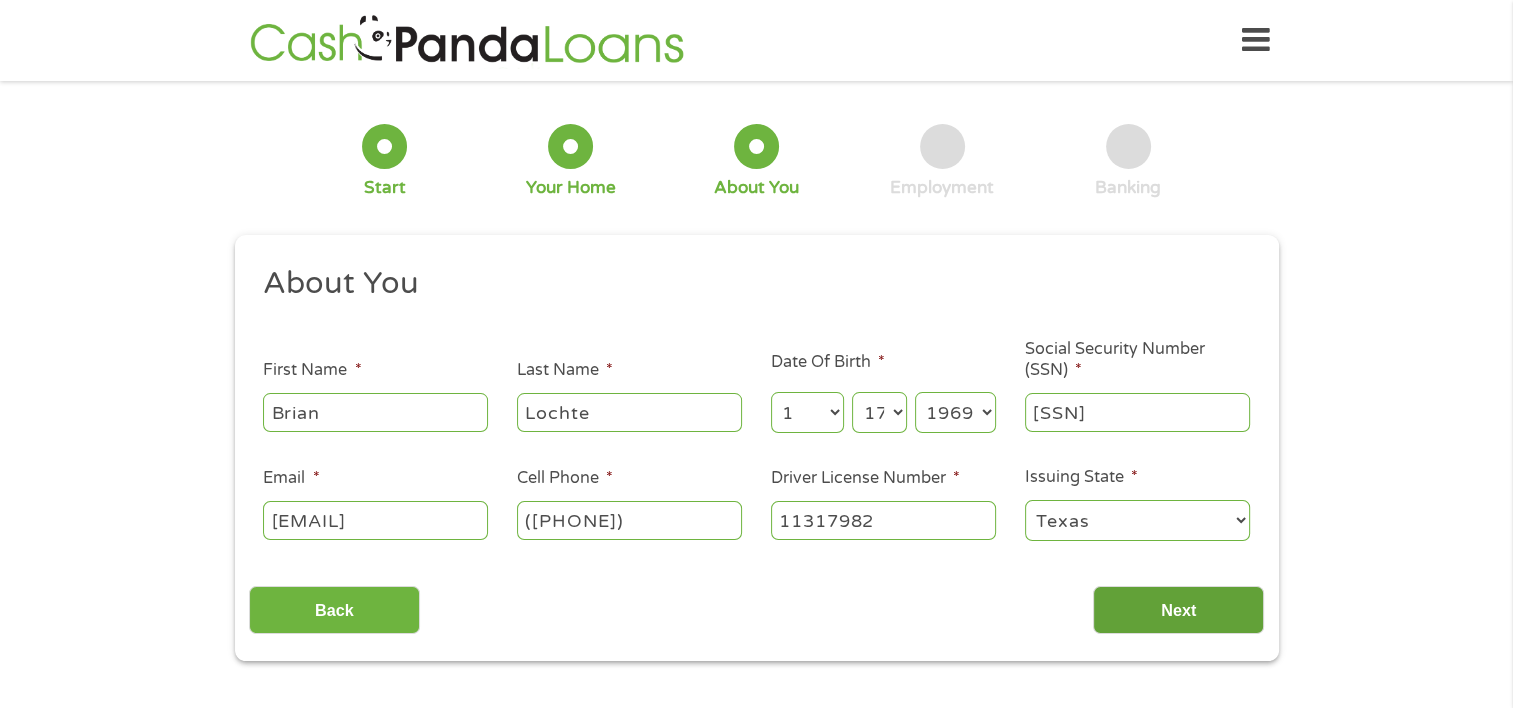 type on "11317982" 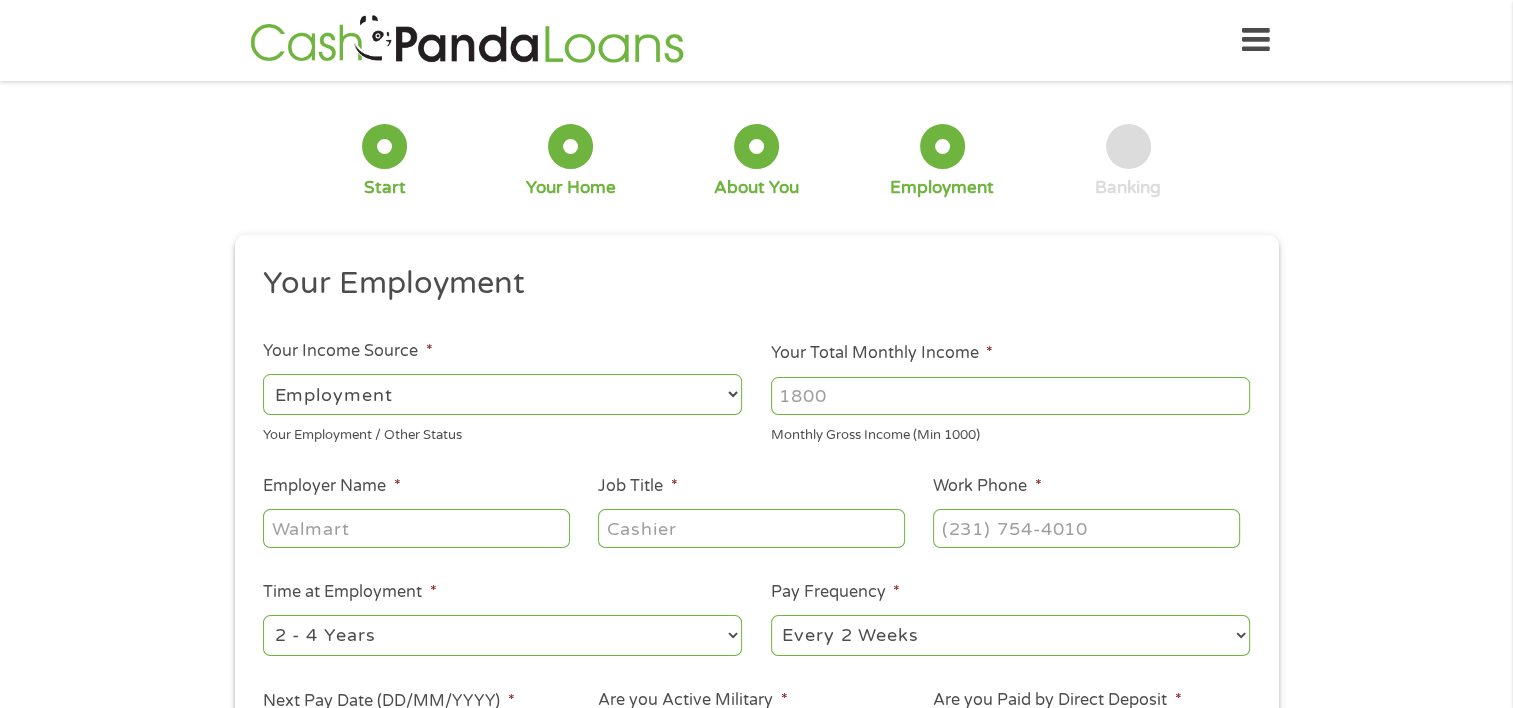 scroll, scrollTop: 8, scrollLeft: 8, axis: both 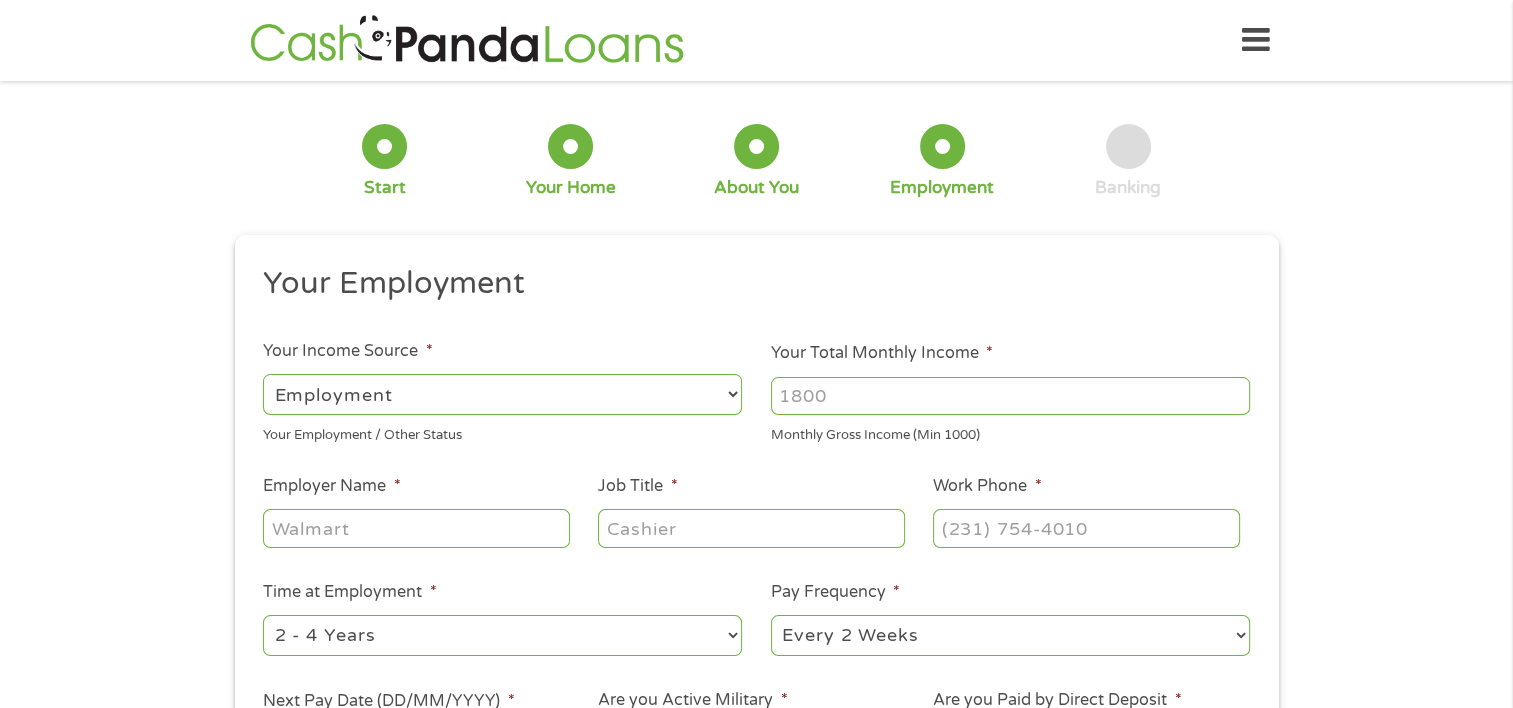 click on "--- Choose one --- Employment Self Employed Benefits" at bounding box center (502, 394) 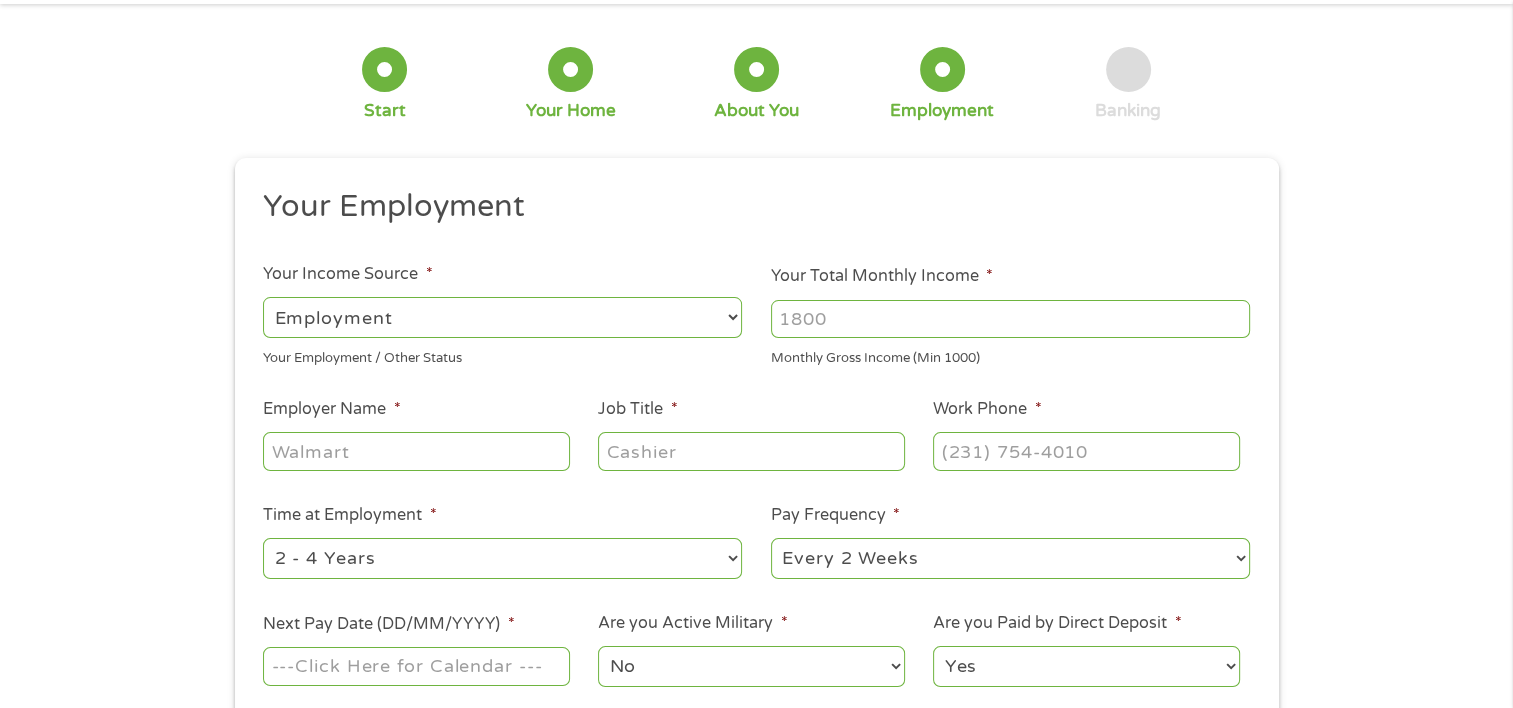 scroll, scrollTop: 200, scrollLeft: 0, axis: vertical 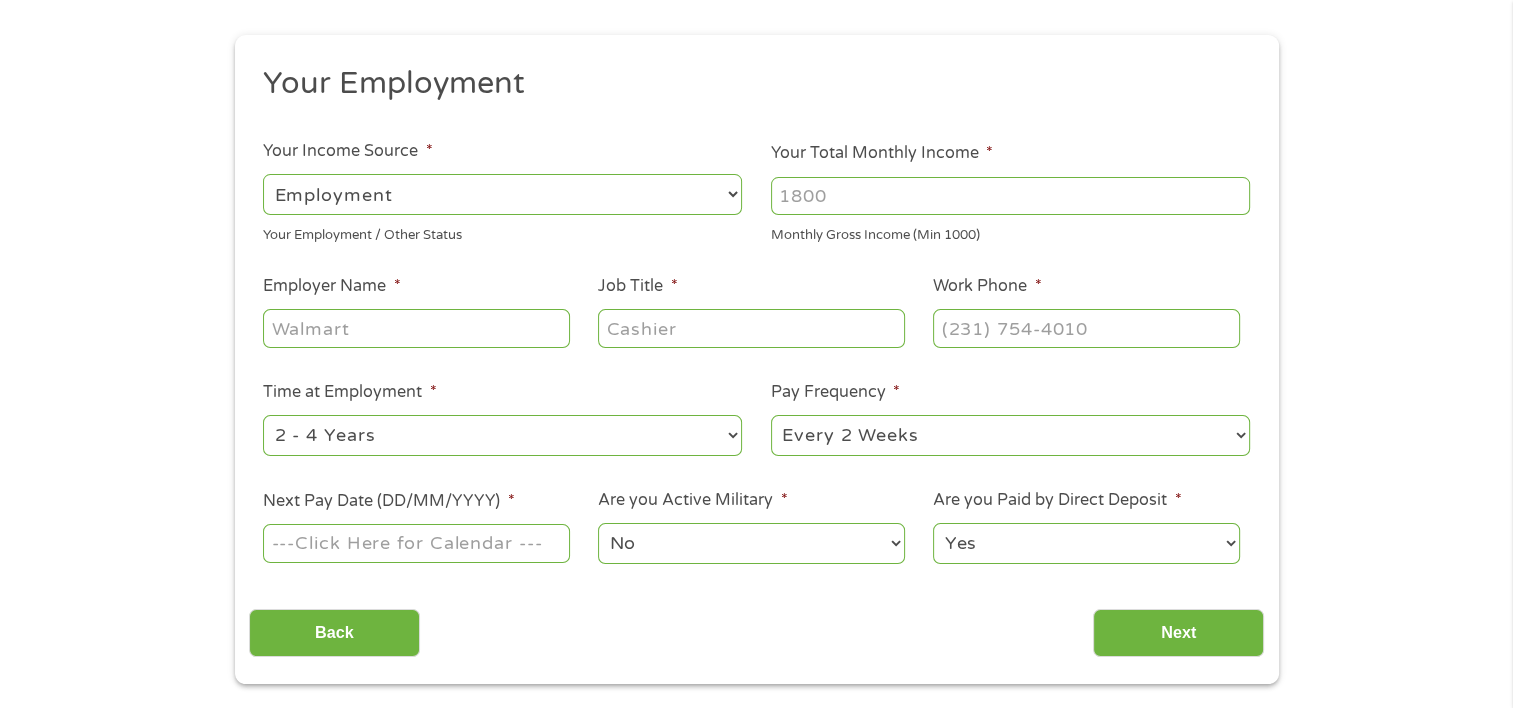 click on "Employer Name *" at bounding box center (416, 328) 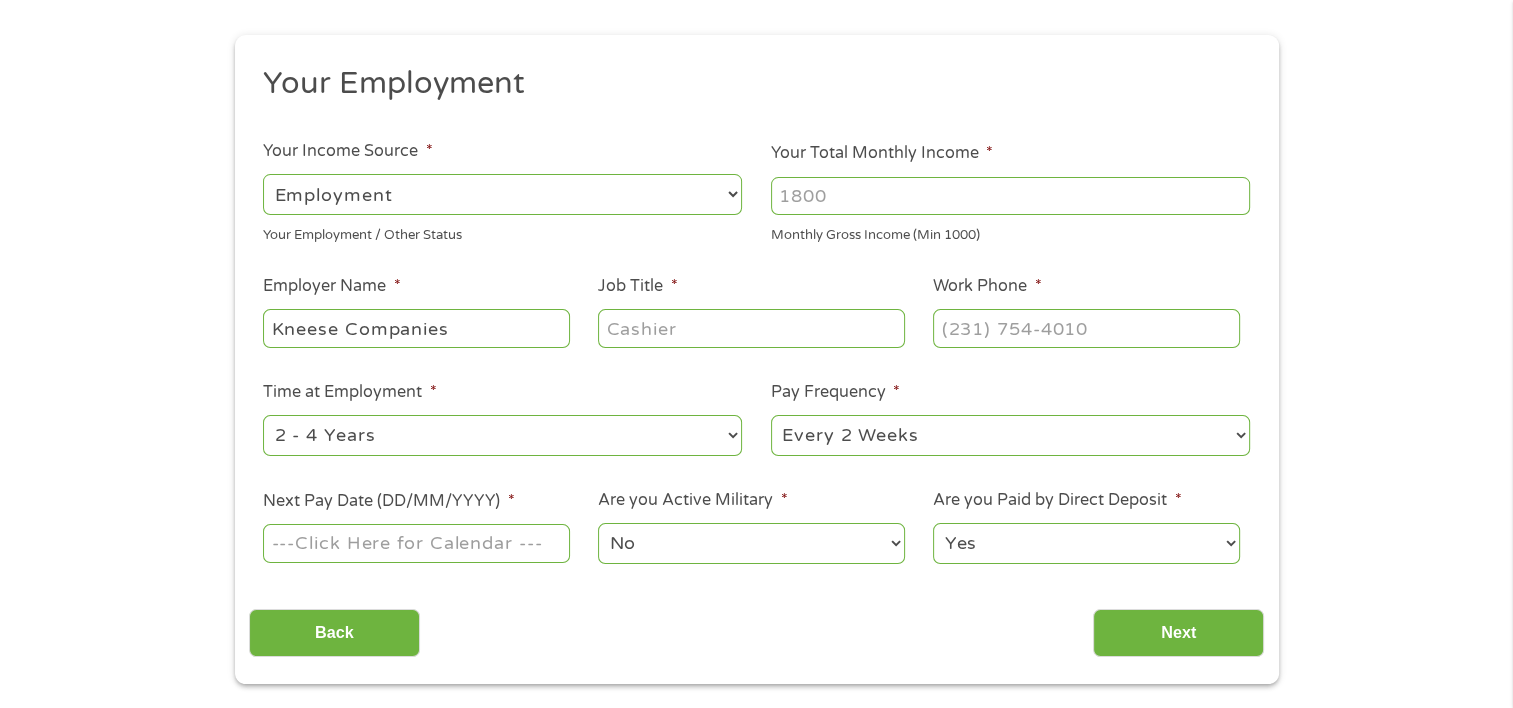 type on "Kneese Companies" 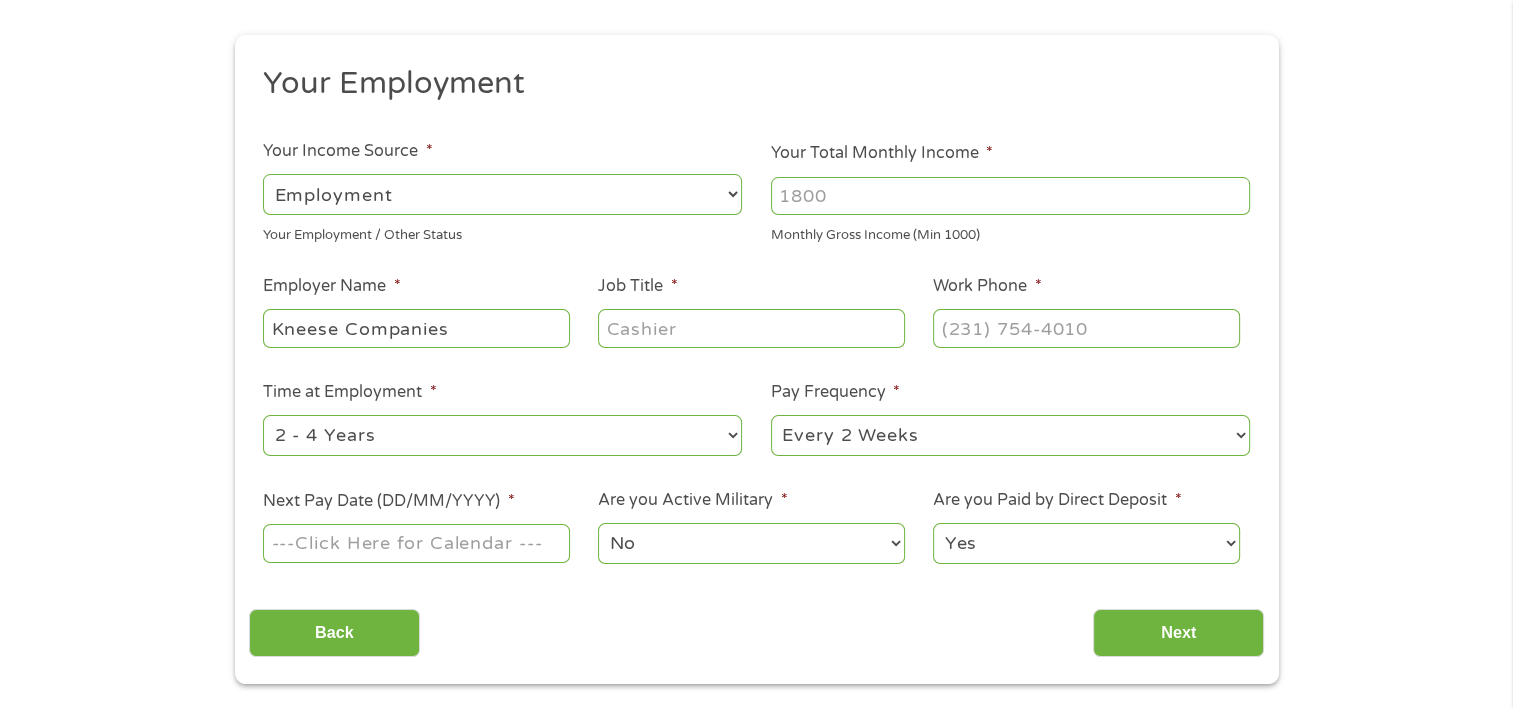 click on "--- Choose one --- 1 Year or less 1 - 2 Years 2 - 4 Years Over 4 Years" at bounding box center (502, 435) 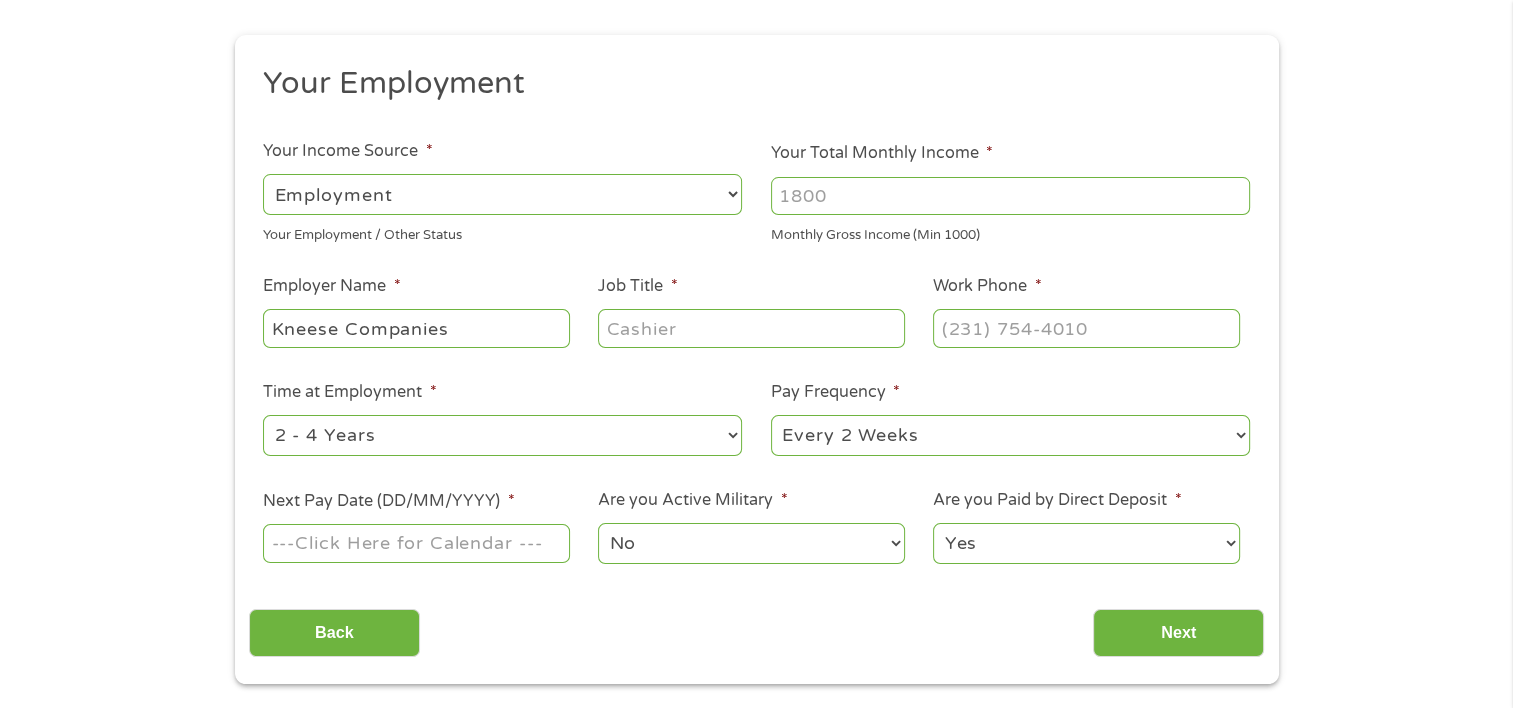 select on "60months" 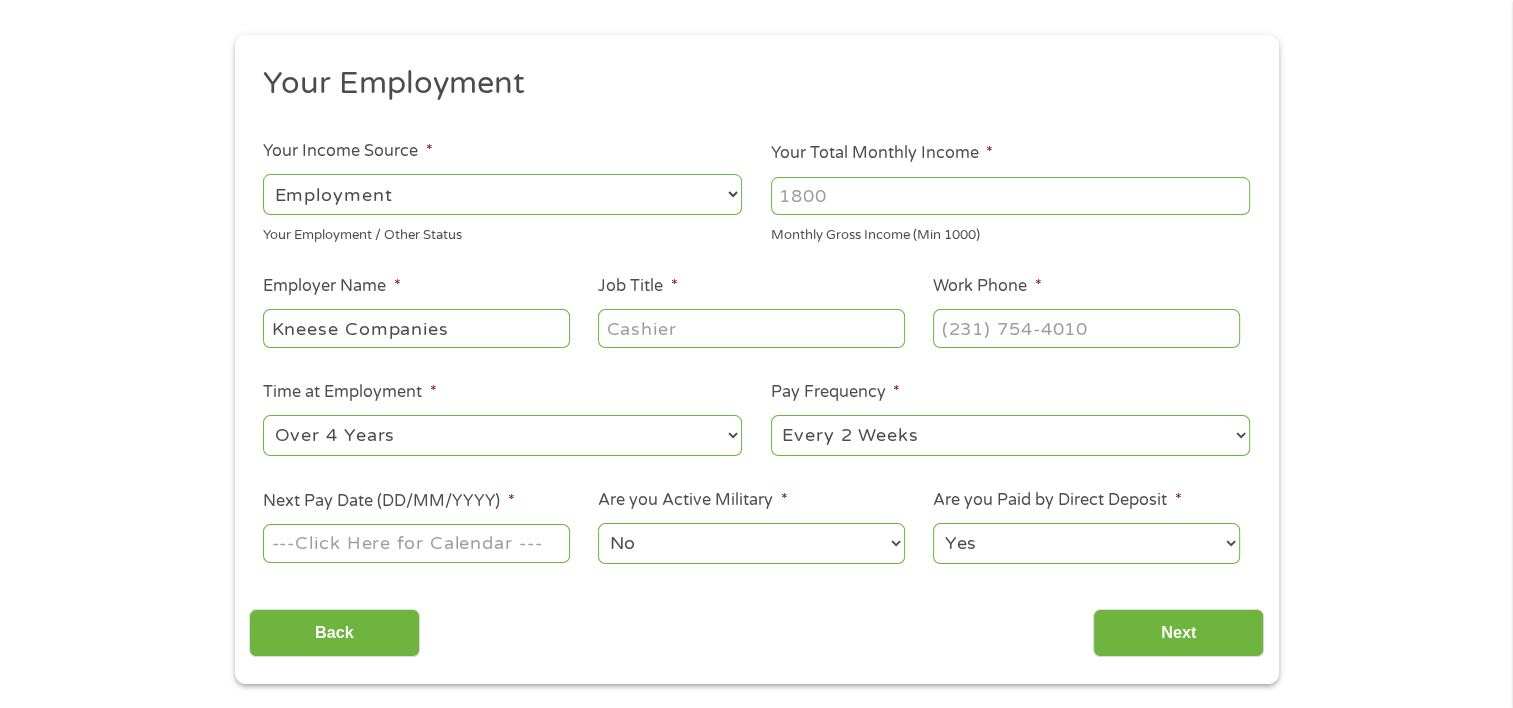 click on "--- Choose one --- 1 Year or less 1 - 2 Years 2 - 4 Years Over 4 Years" at bounding box center [502, 435] 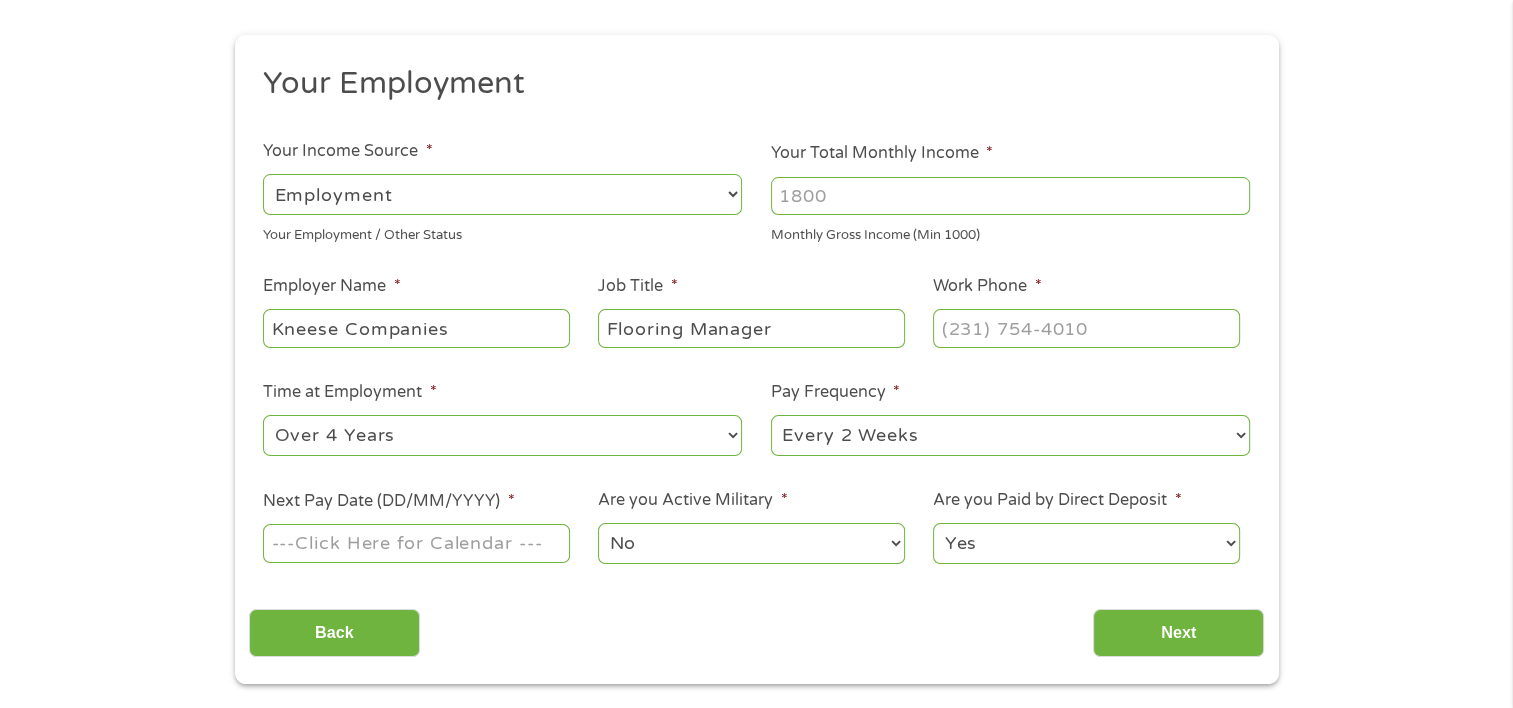 type on "Flooring Manager" 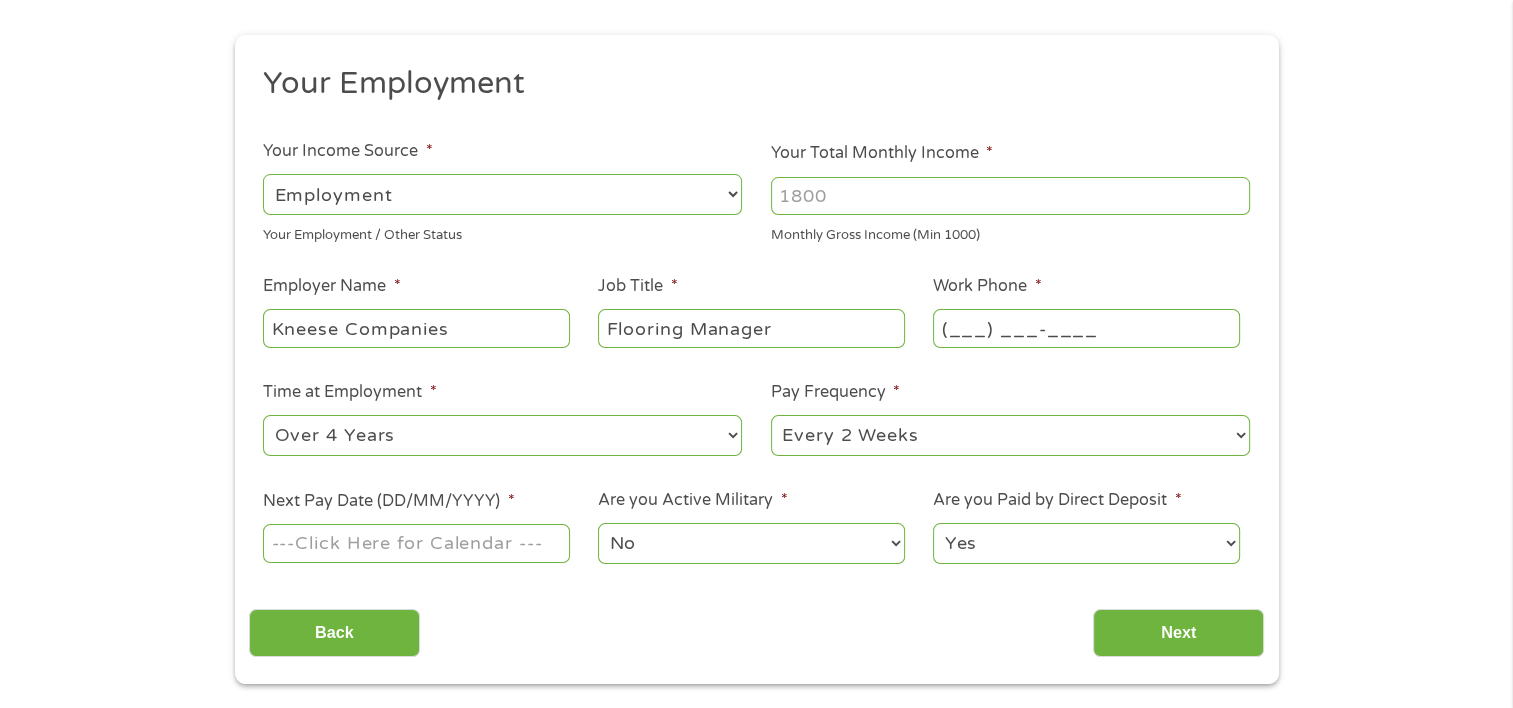 click on "(___) ___-____" at bounding box center (1086, 328) 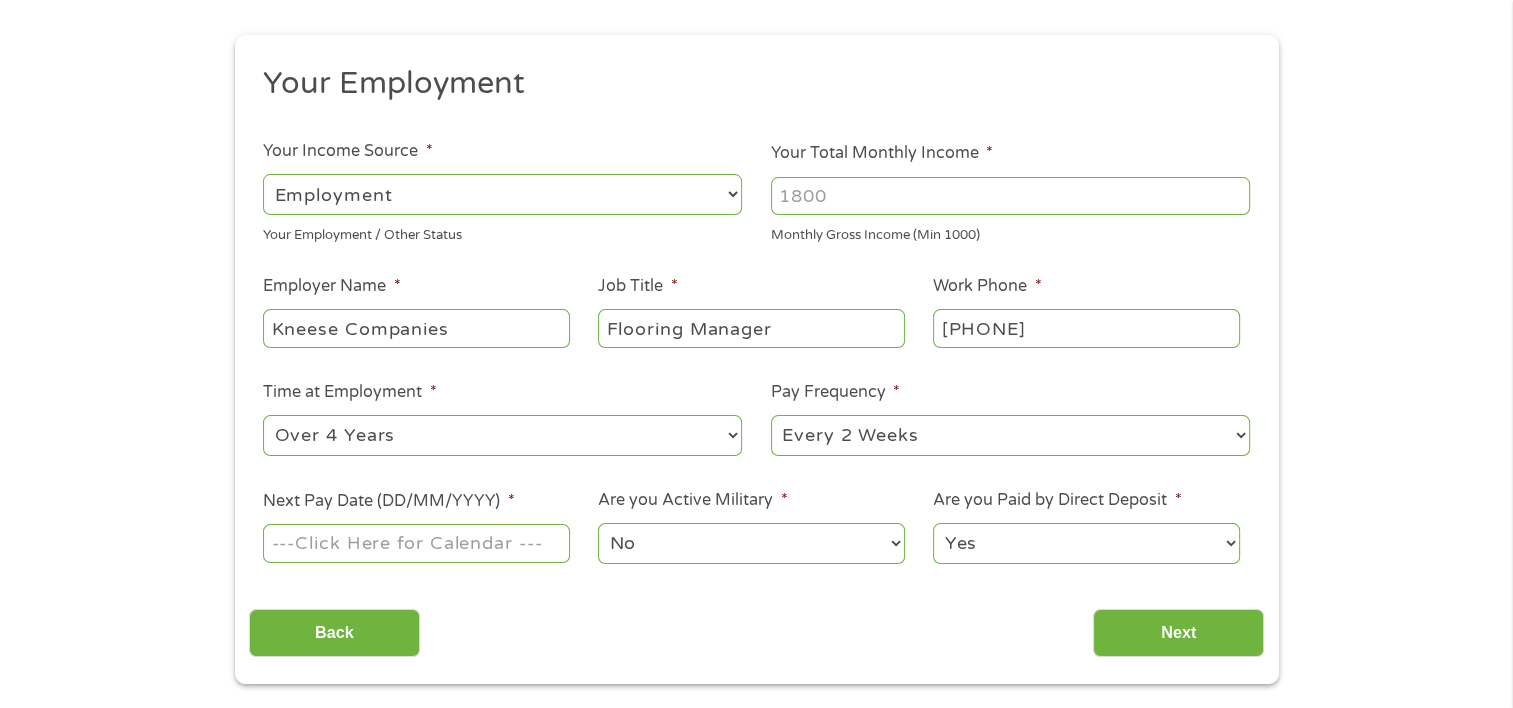 type on "([PHONE])" 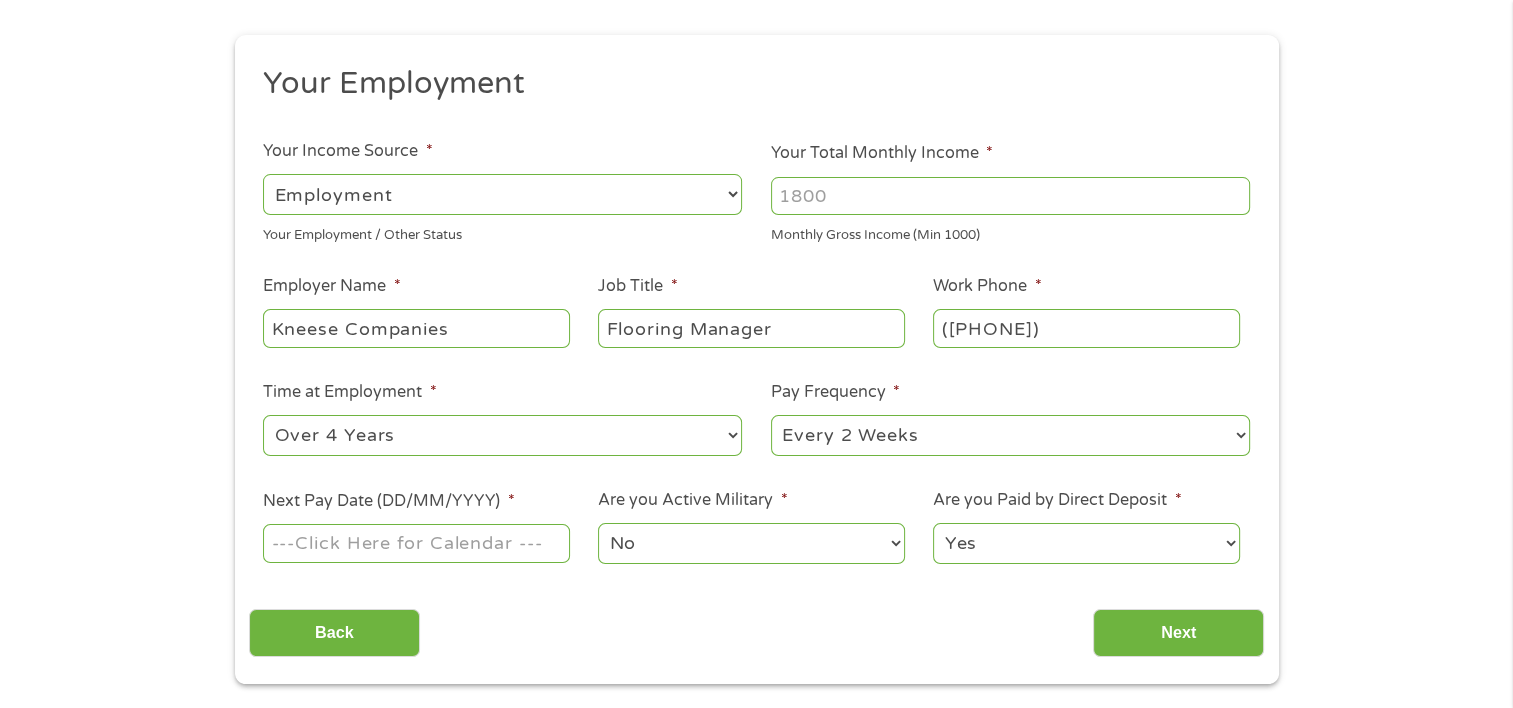 click on "--- Choose one --- Every 2 Weeks Every Week Monthly Semi-Monthly" at bounding box center [1010, 435] 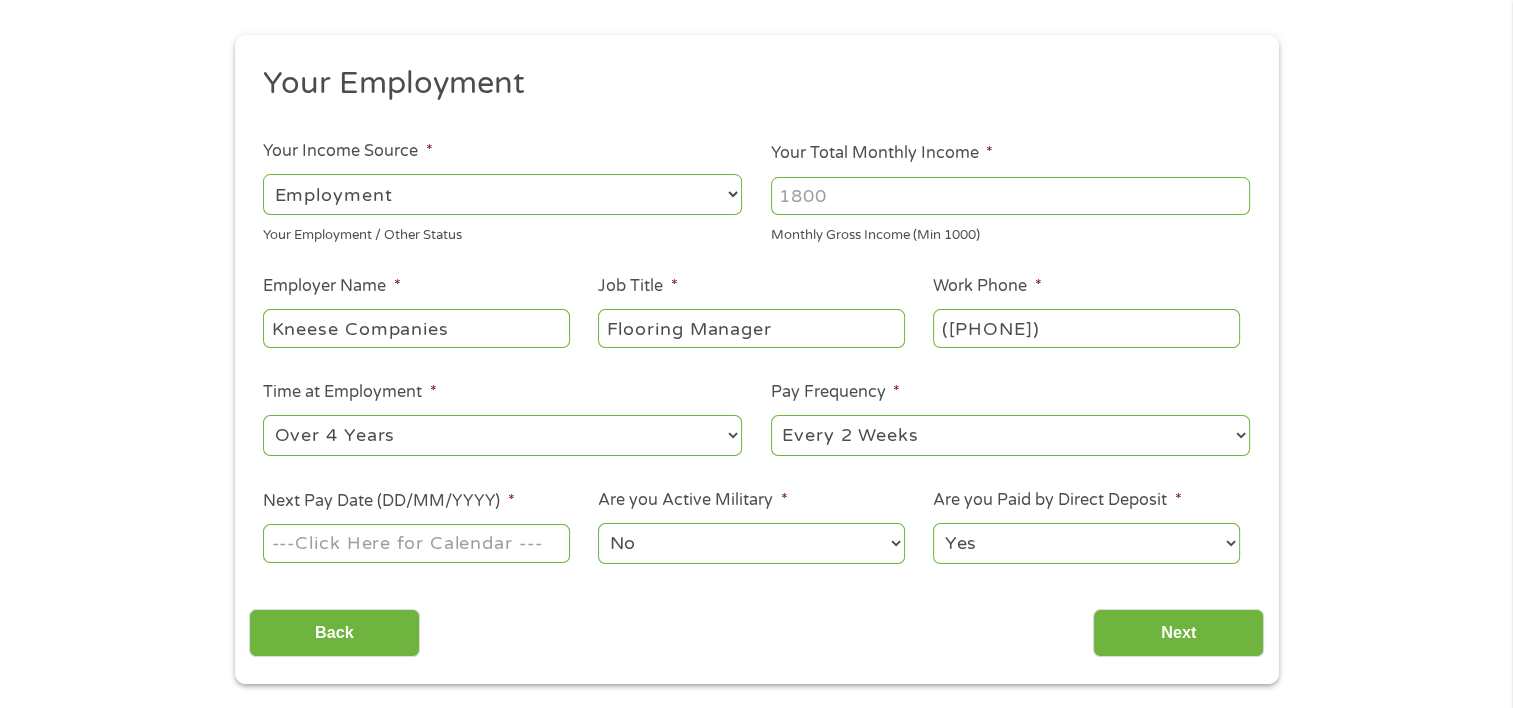click on "1 Start 2 Your Home 3 About You 4 Employment 5 Banking 6
This field is hidden when viewing the form gclid EAIaIQobChMIhOnC-8zxjgMVbLIDAB3XZQ4NEAAYAiAAEgIHsPD_BwE This field is hidden when viewing the form Referrer https://www.cashpandaloans.com/payday-loans/?medium=adwords&source=adwords&campaign=22549846227&adgroup=188036189468&creative=752033242951&position=&keyword=indian%20tribe%20loans&utm_term=searchterm&matchtype=term&device=c&network=g&gad_source=1&gad_campaignid=22549846227&gbraid=0AAAAABxw2IirS-NNIRhlExINkboIeyZGe&gclid=EAIaIQobChMIhOnC-8zxjgMVbLIDAB3XZQ4NEAAYAiAAEgIHsPD_BwE This field is hidden when viewing the form Source adwords This field is hidden when viewing the form Campaign 22549846227 This field is hidden when viewing the form Medium adwords This field is hidden when viewing the form adgroup 188036189468 This field is hidden when viewing the form creative {term}" at bounding box center (756, 289) 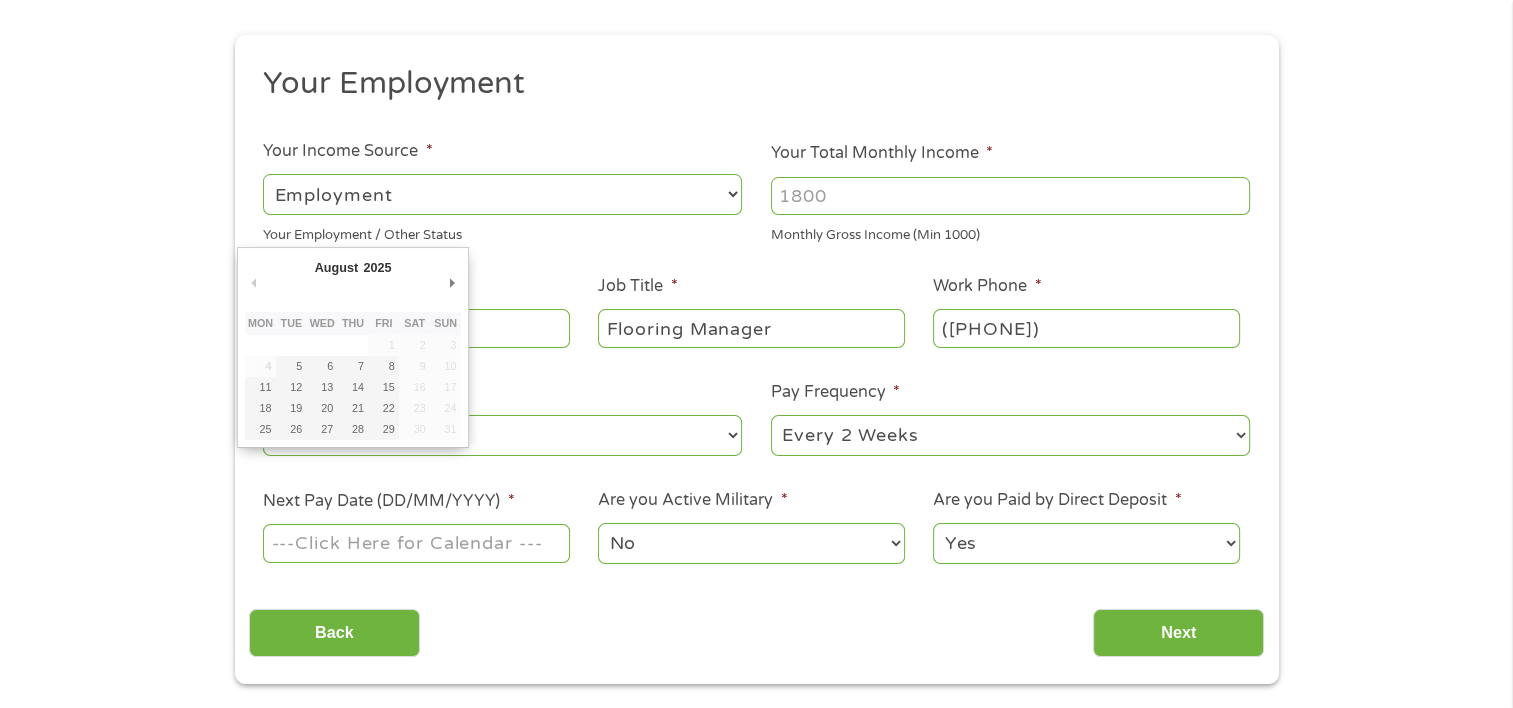 click on "Next Pay Date (DD/MM/YYYY) *" at bounding box center [416, 543] 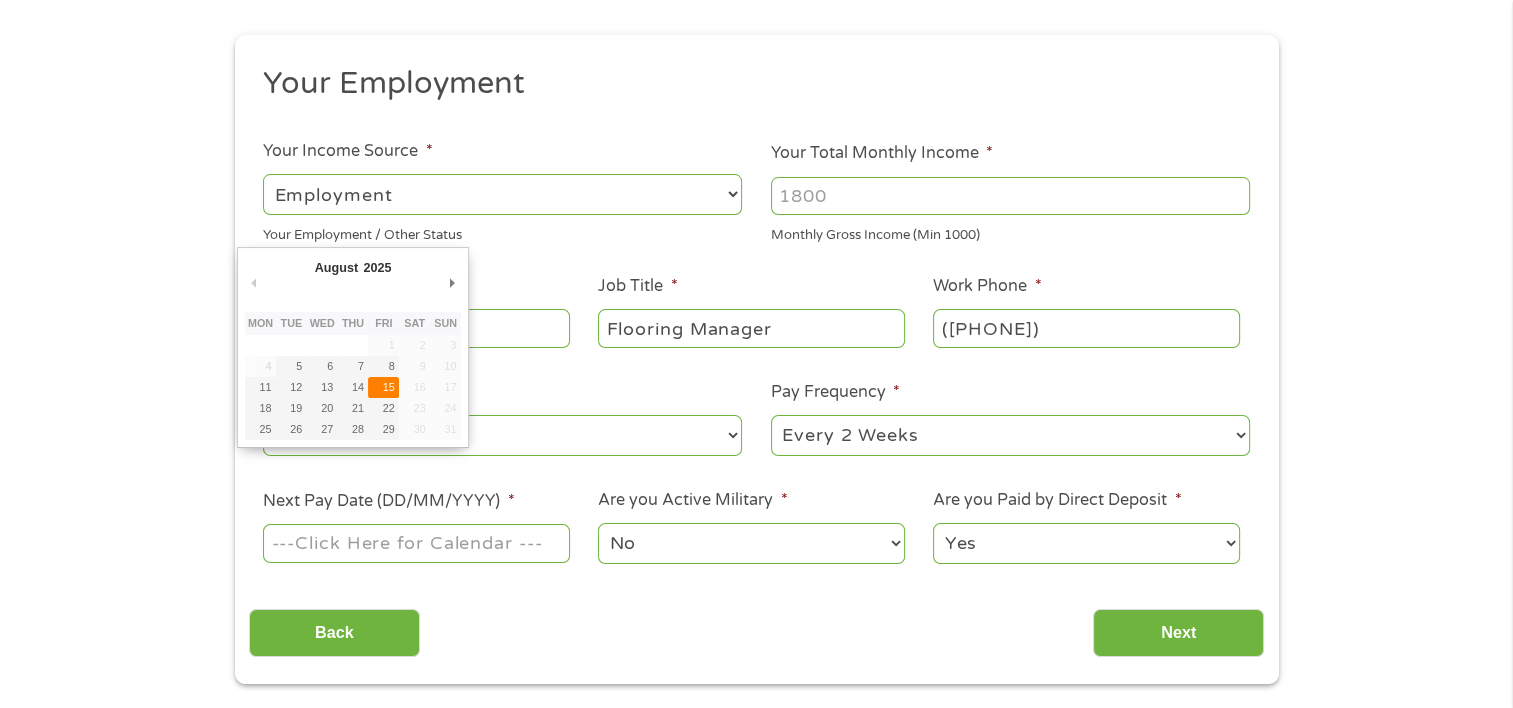 type on "15/08/2025" 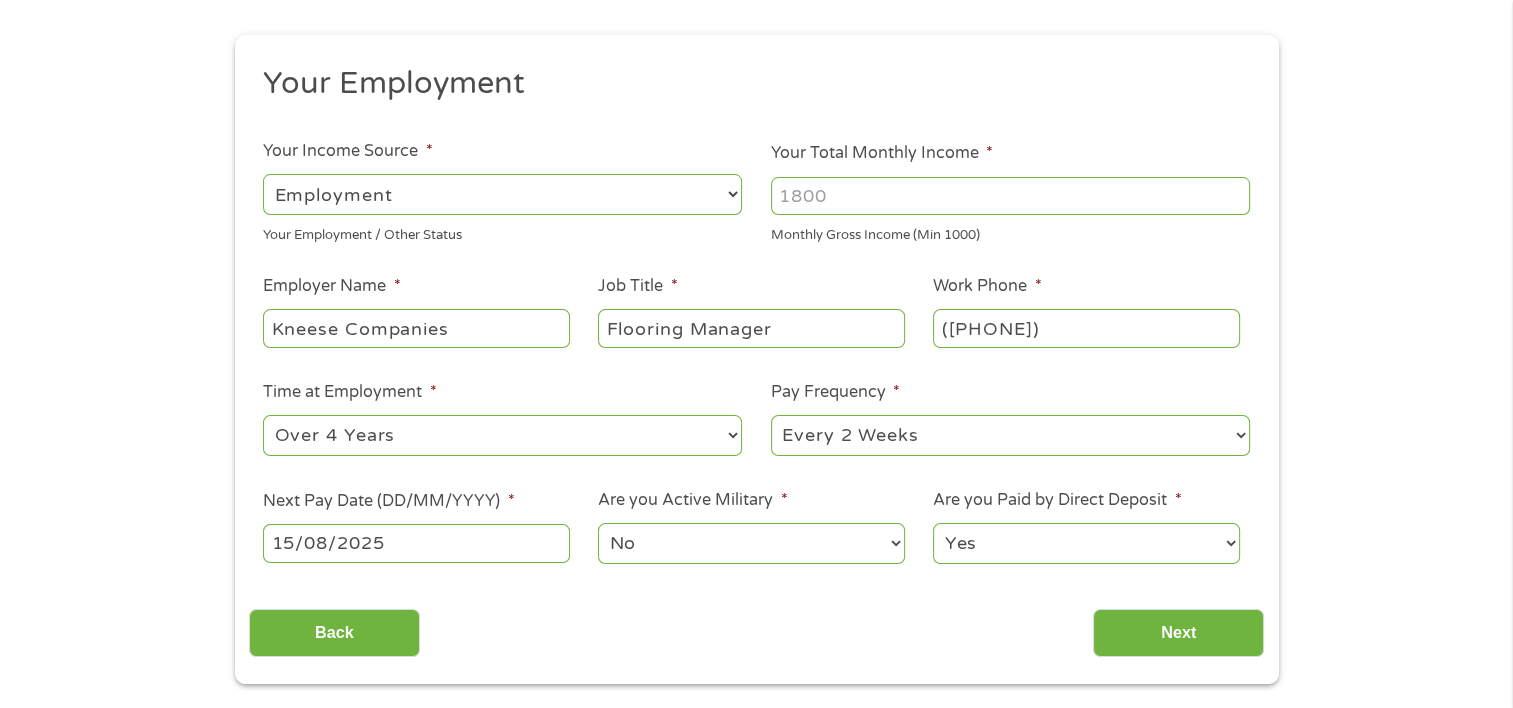 scroll, scrollTop: 300, scrollLeft: 0, axis: vertical 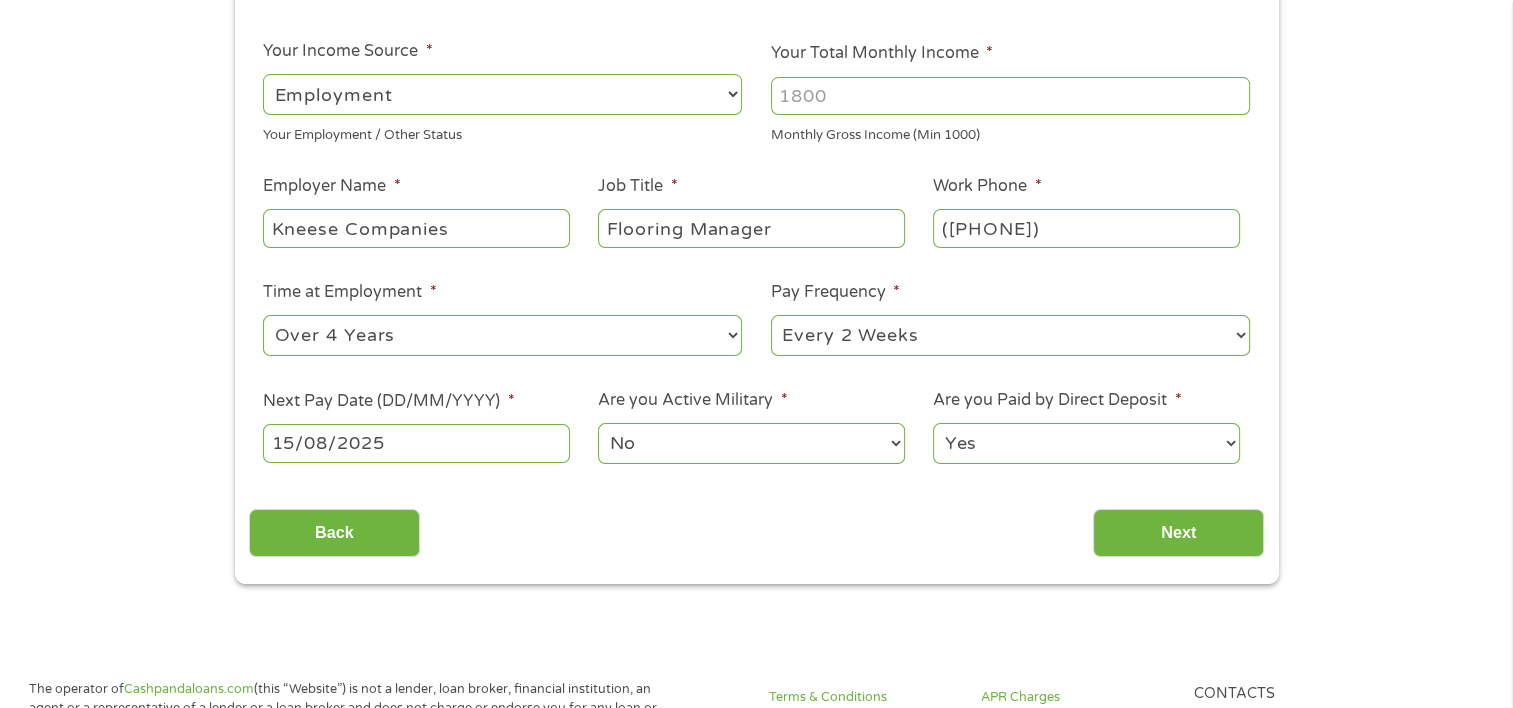 click on "Yes No" at bounding box center (1086, 443) 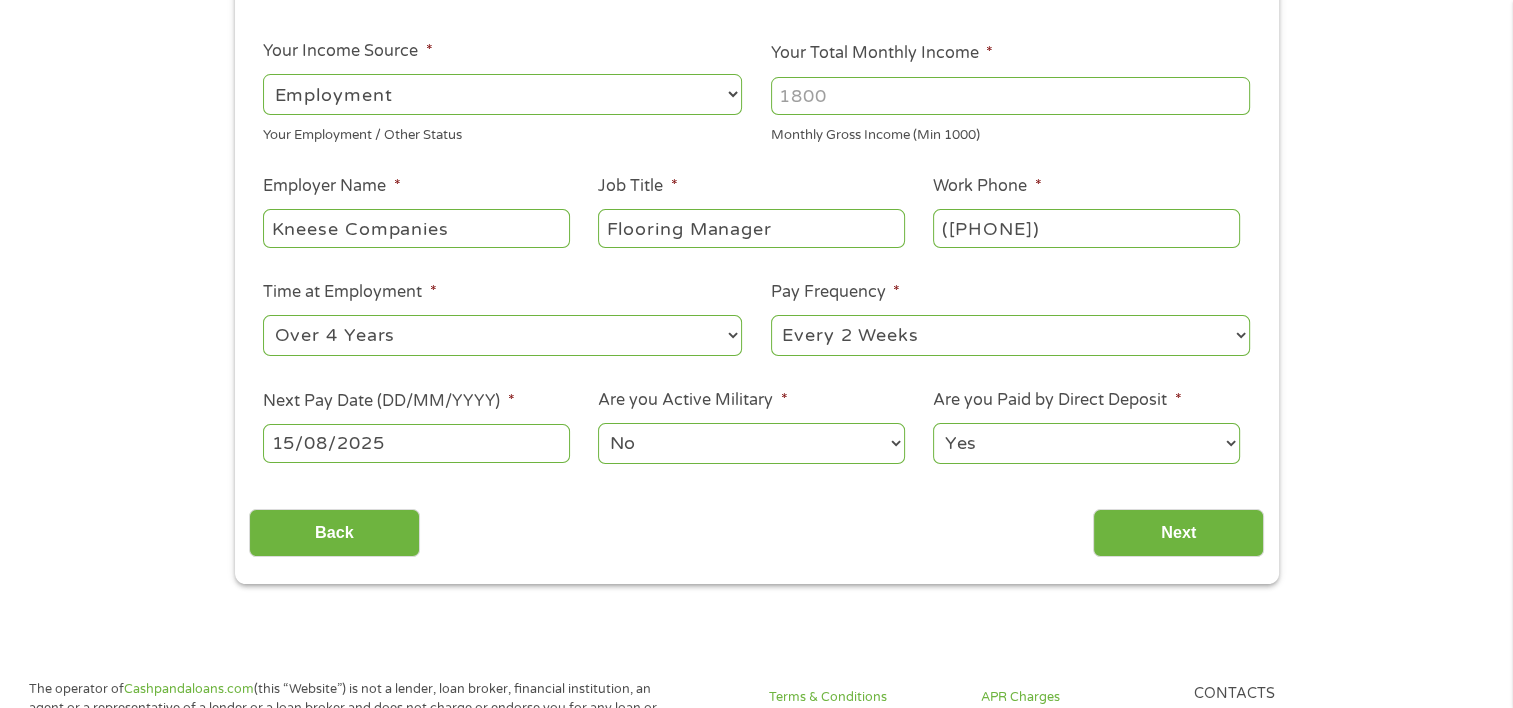 select on "0" 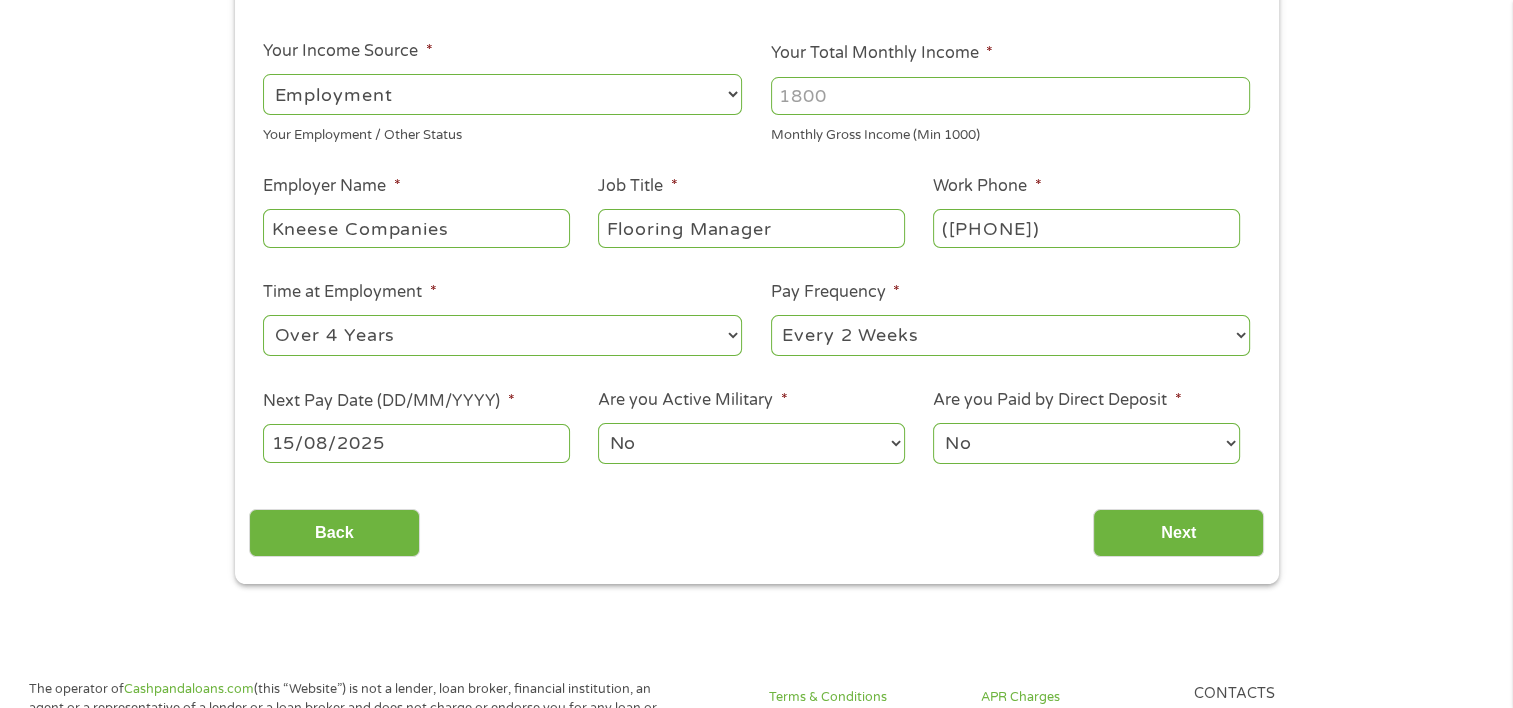 click on "Yes No" at bounding box center [1086, 443] 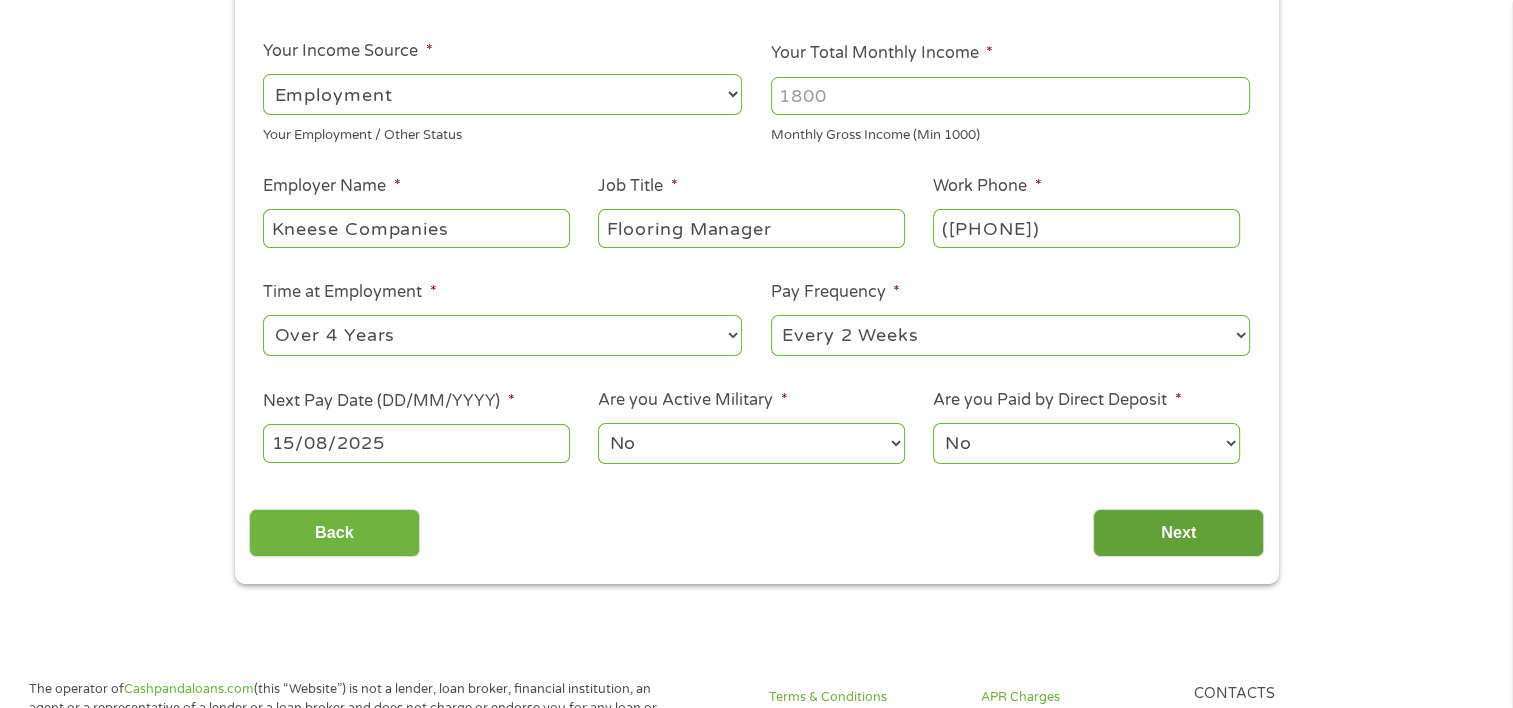 click on "Next" at bounding box center [1178, 533] 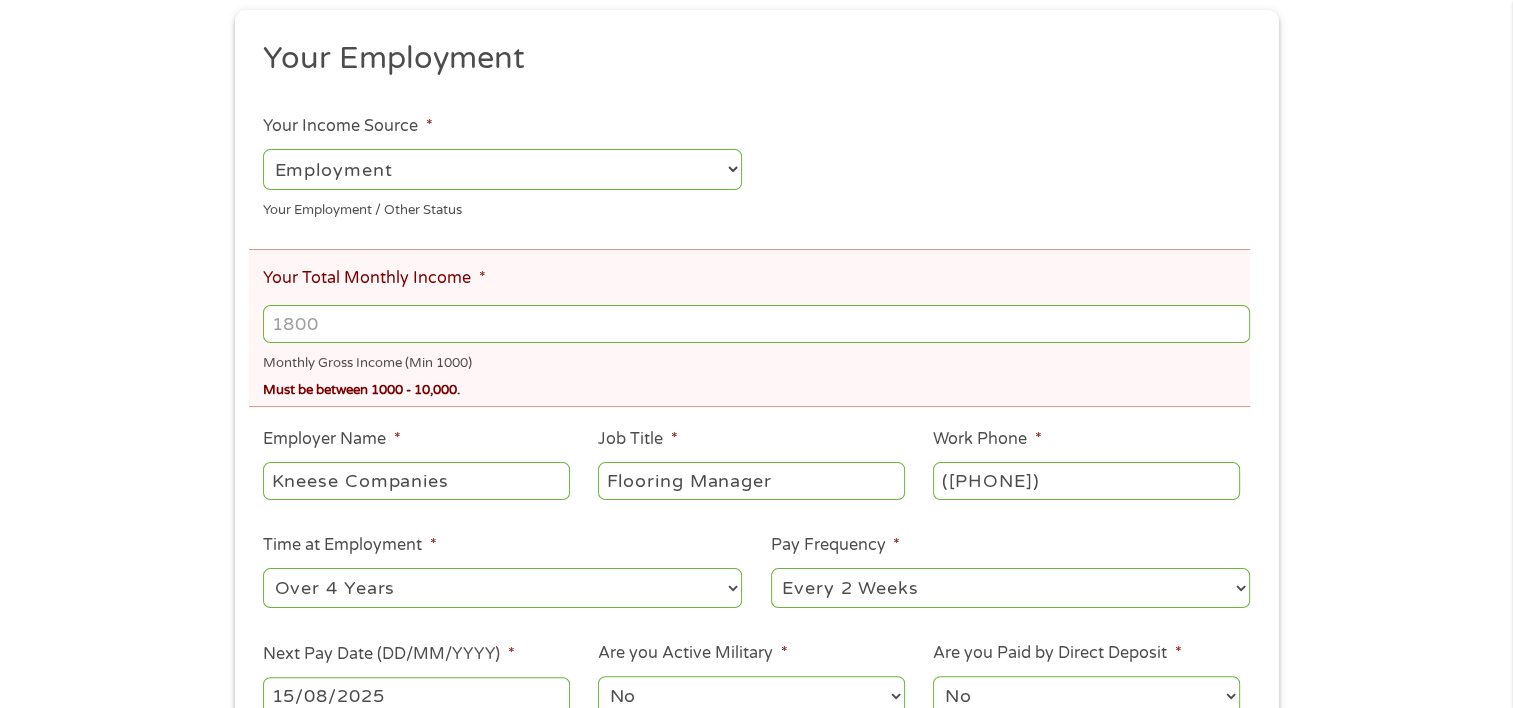 scroll, scrollTop: 116, scrollLeft: 0, axis: vertical 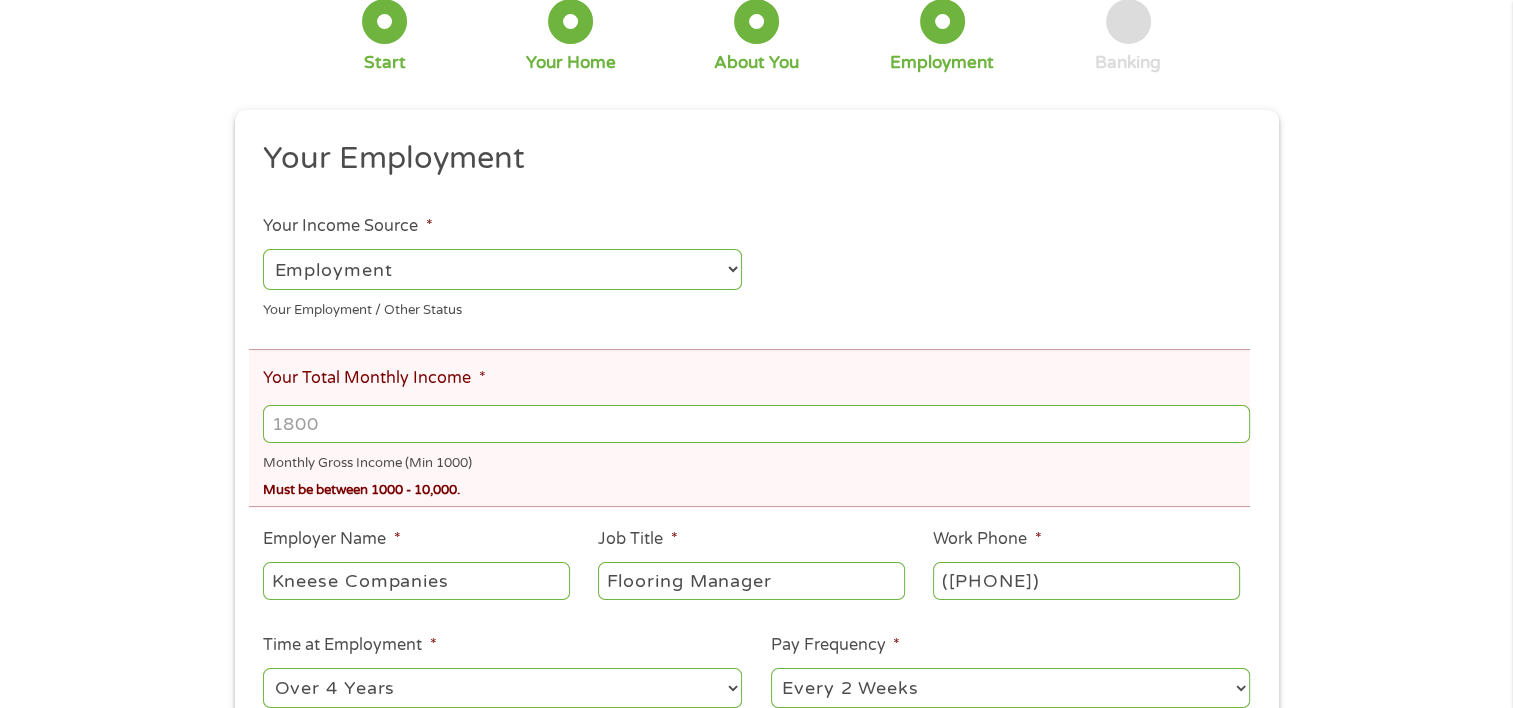 click on "Your Total Monthly Income *" at bounding box center [756, 424] 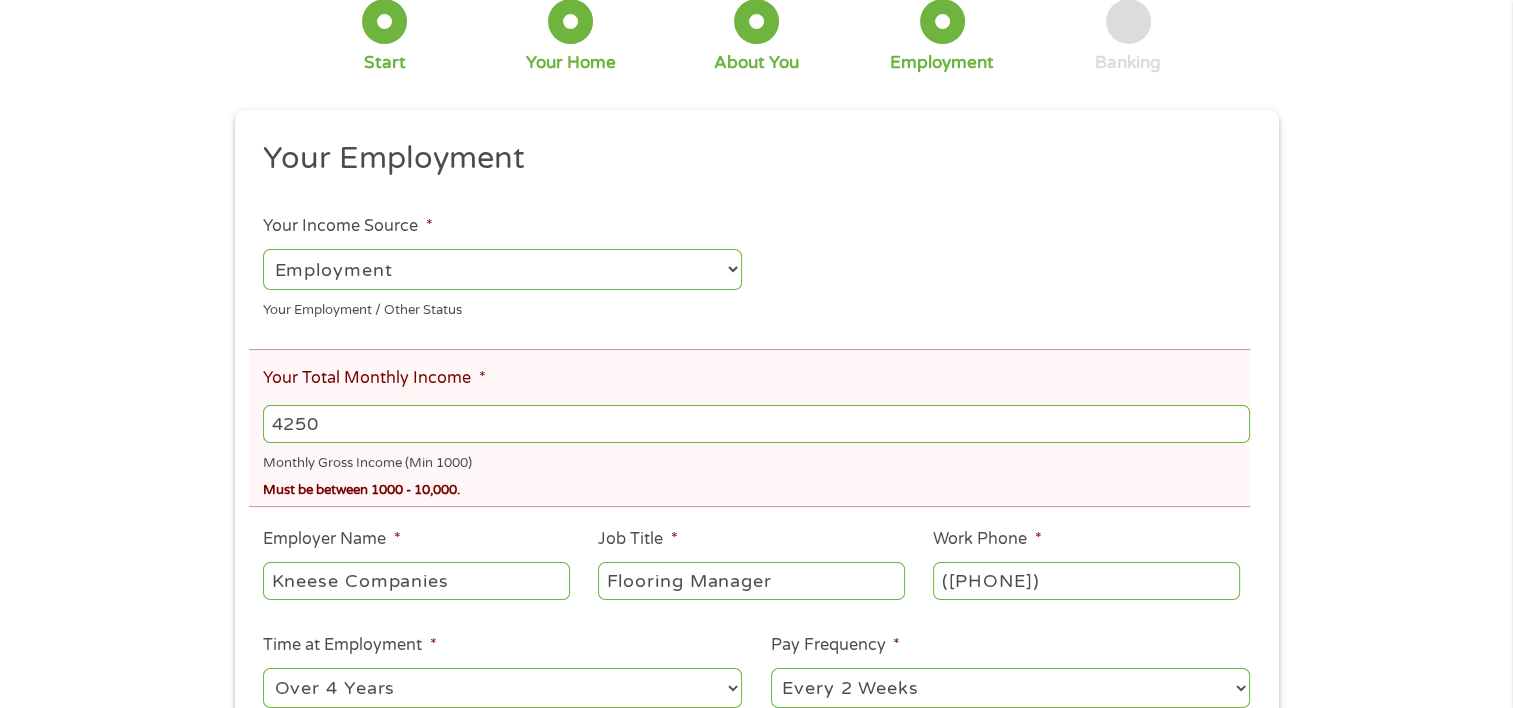 click on "4250" at bounding box center [756, 424] 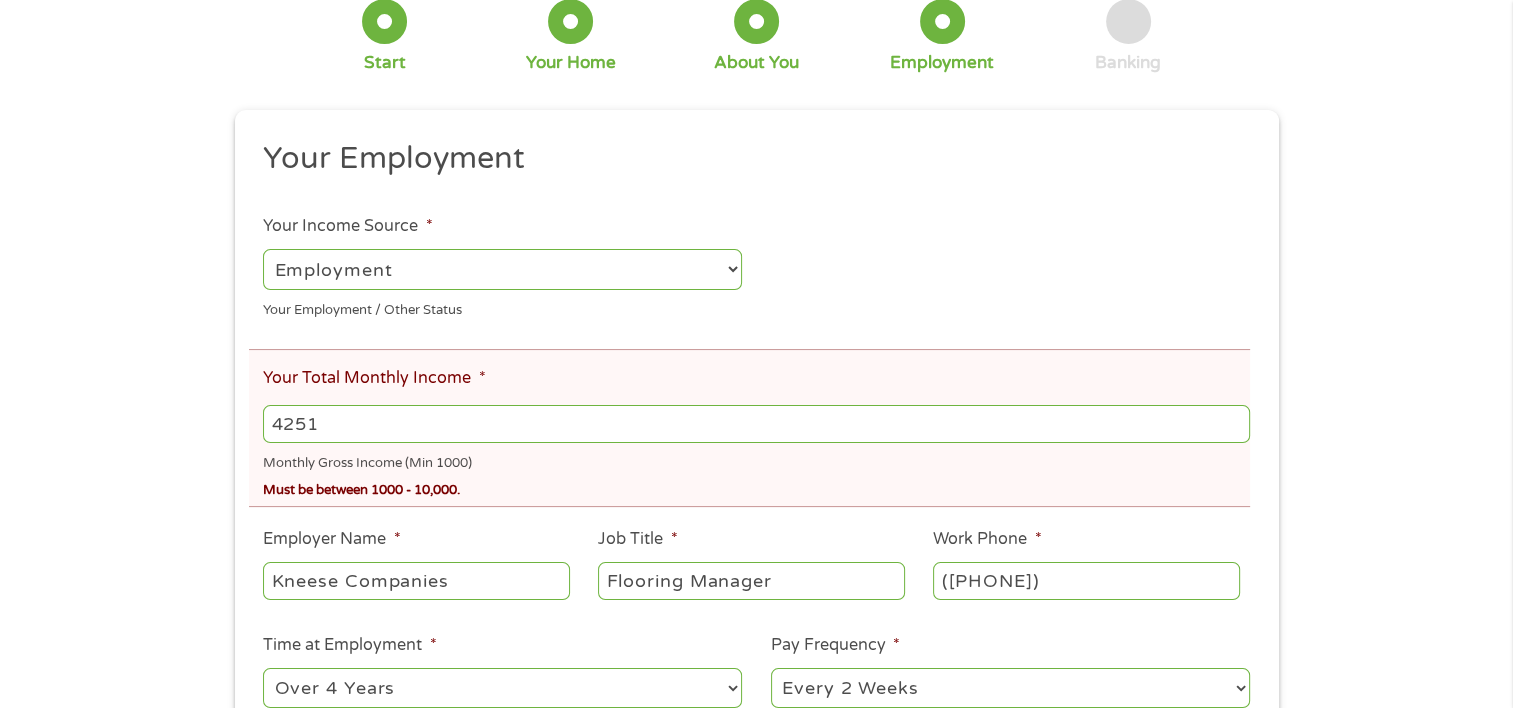 click on "4251" at bounding box center [756, 424] 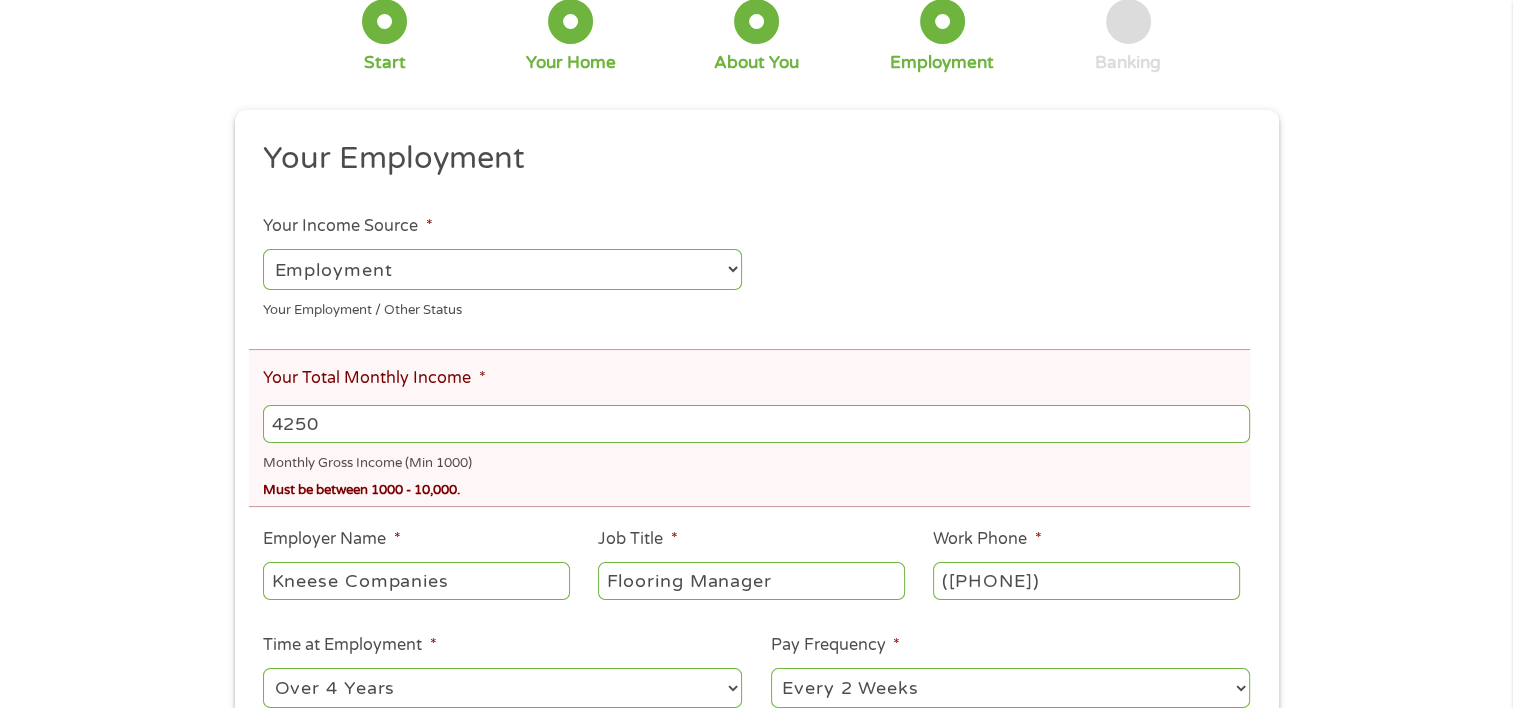 click on "4250" at bounding box center (756, 424) 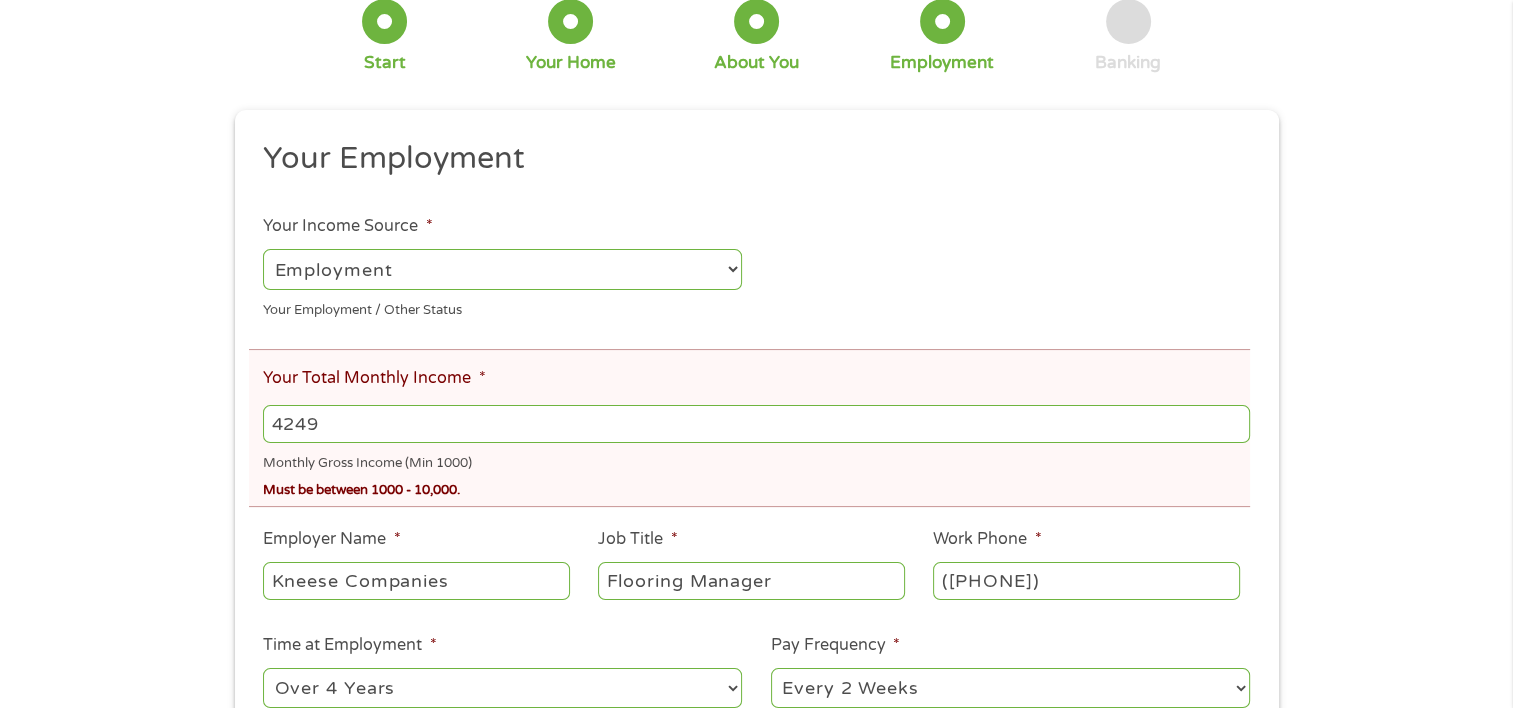 click on "4249" at bounding box center (756, 424) 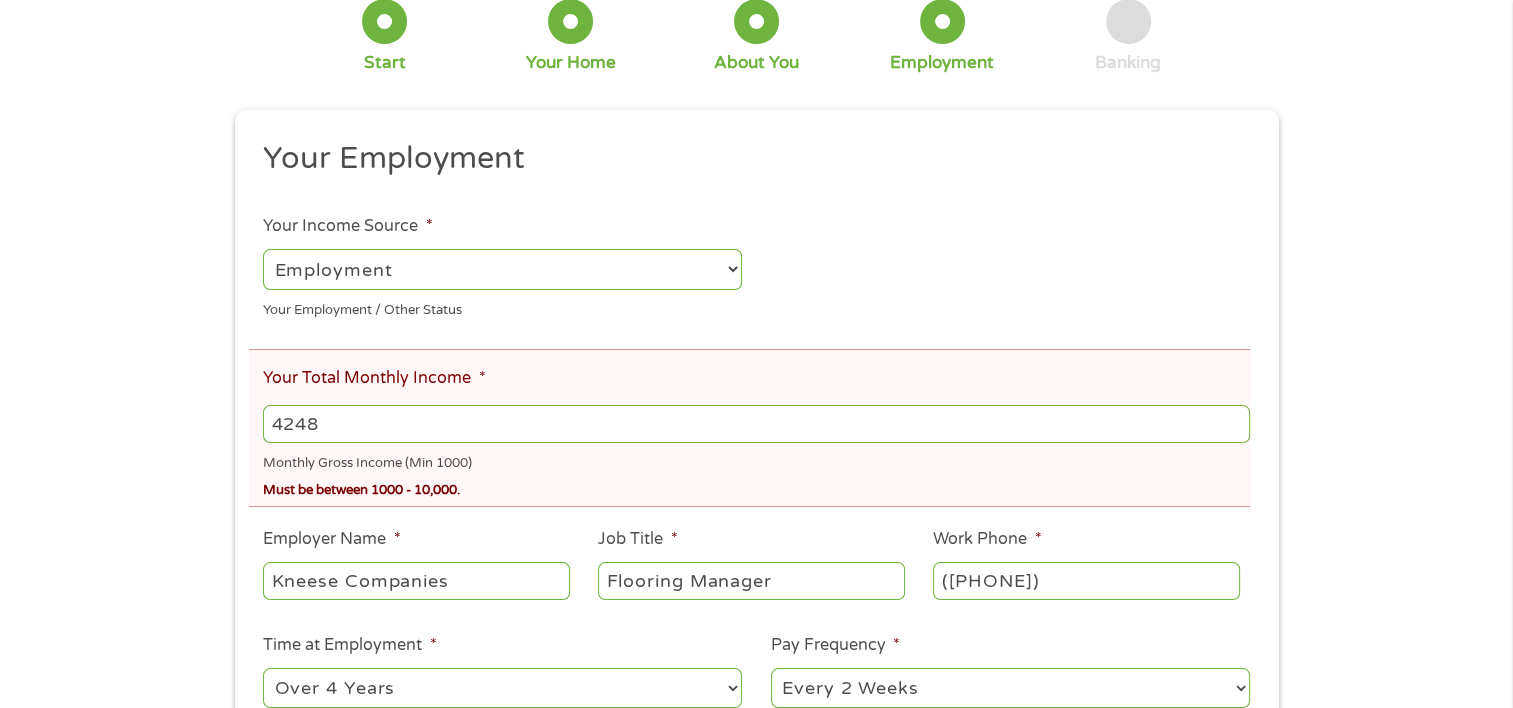 click on "4248" at bounding box center [756, 424] 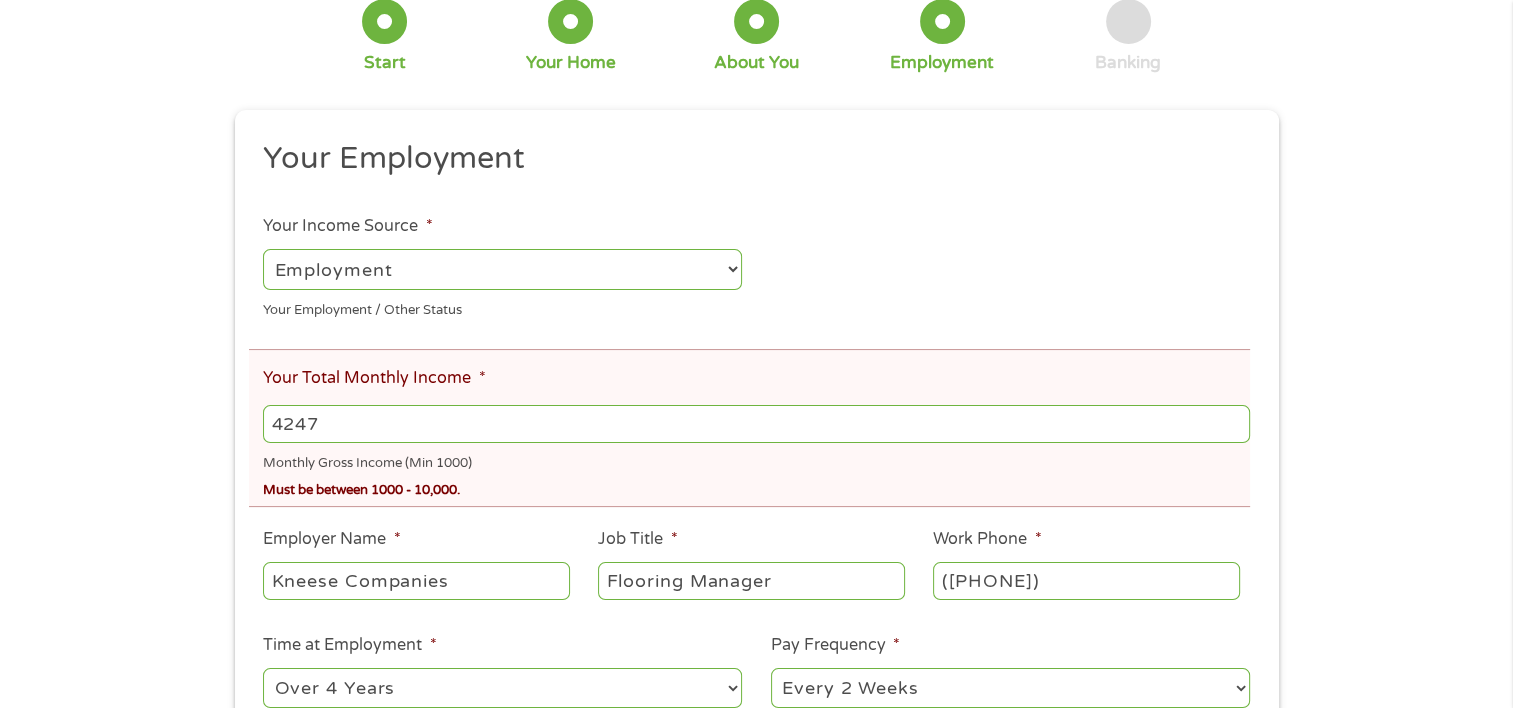 click on "4247" at bounding box center (756, 424) 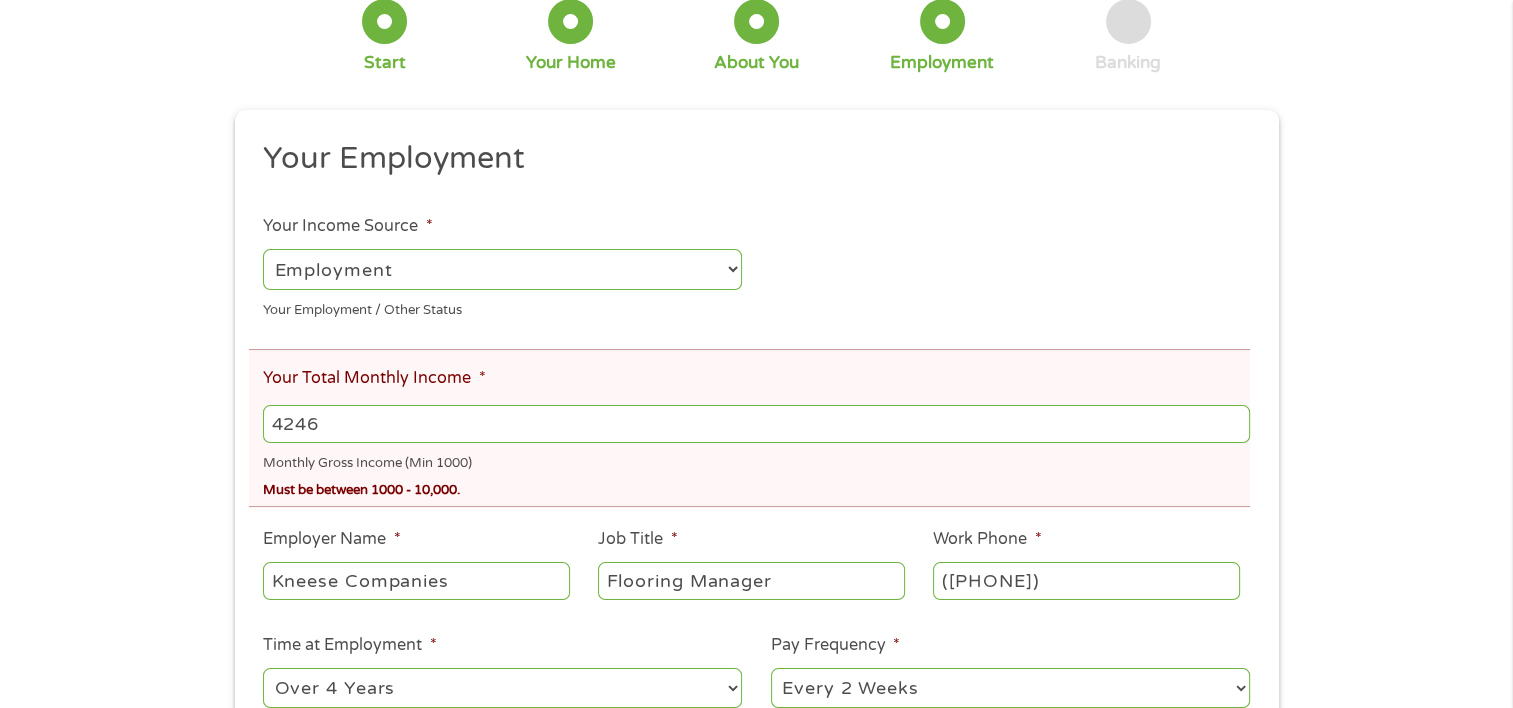 click on "4246" at bounding box center [756, 424] 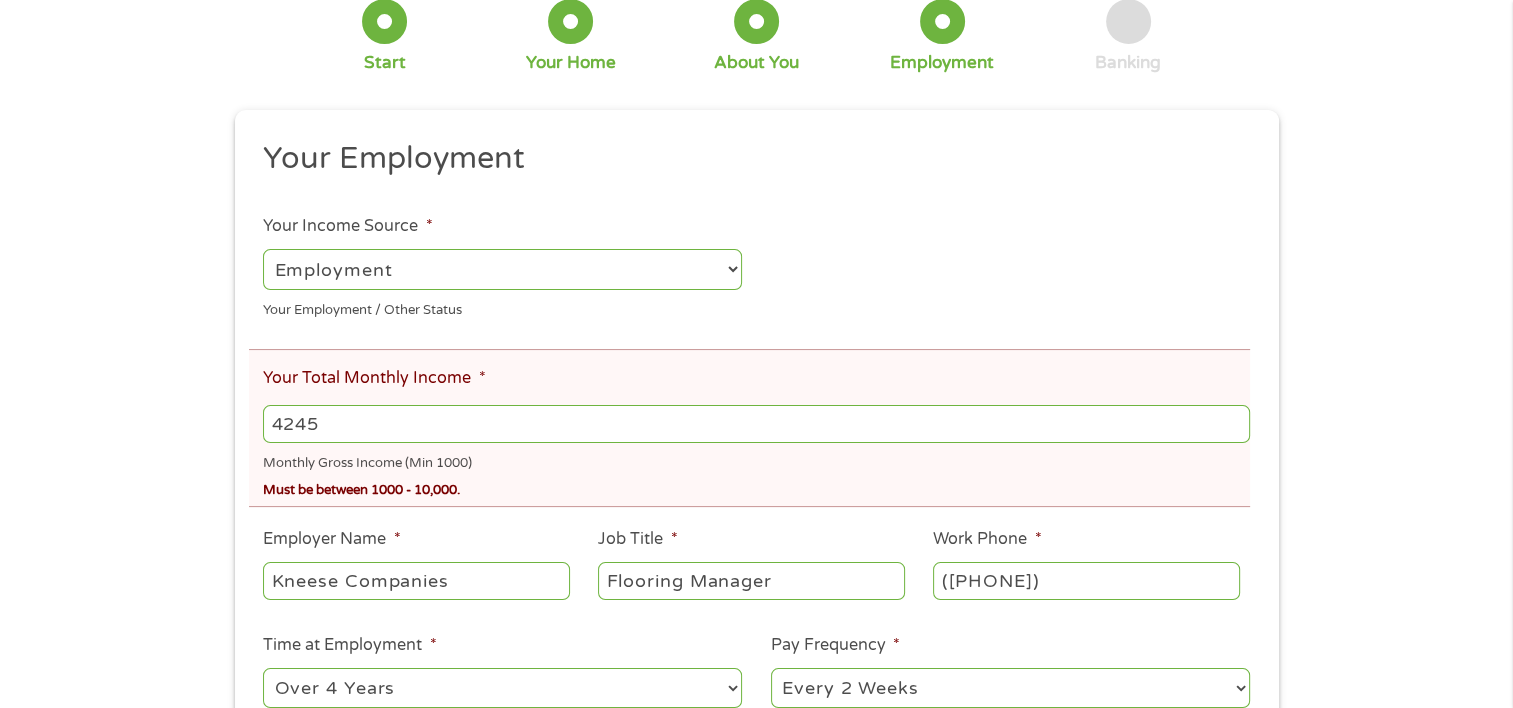 click on "4245" at bounding box center (756, 424) 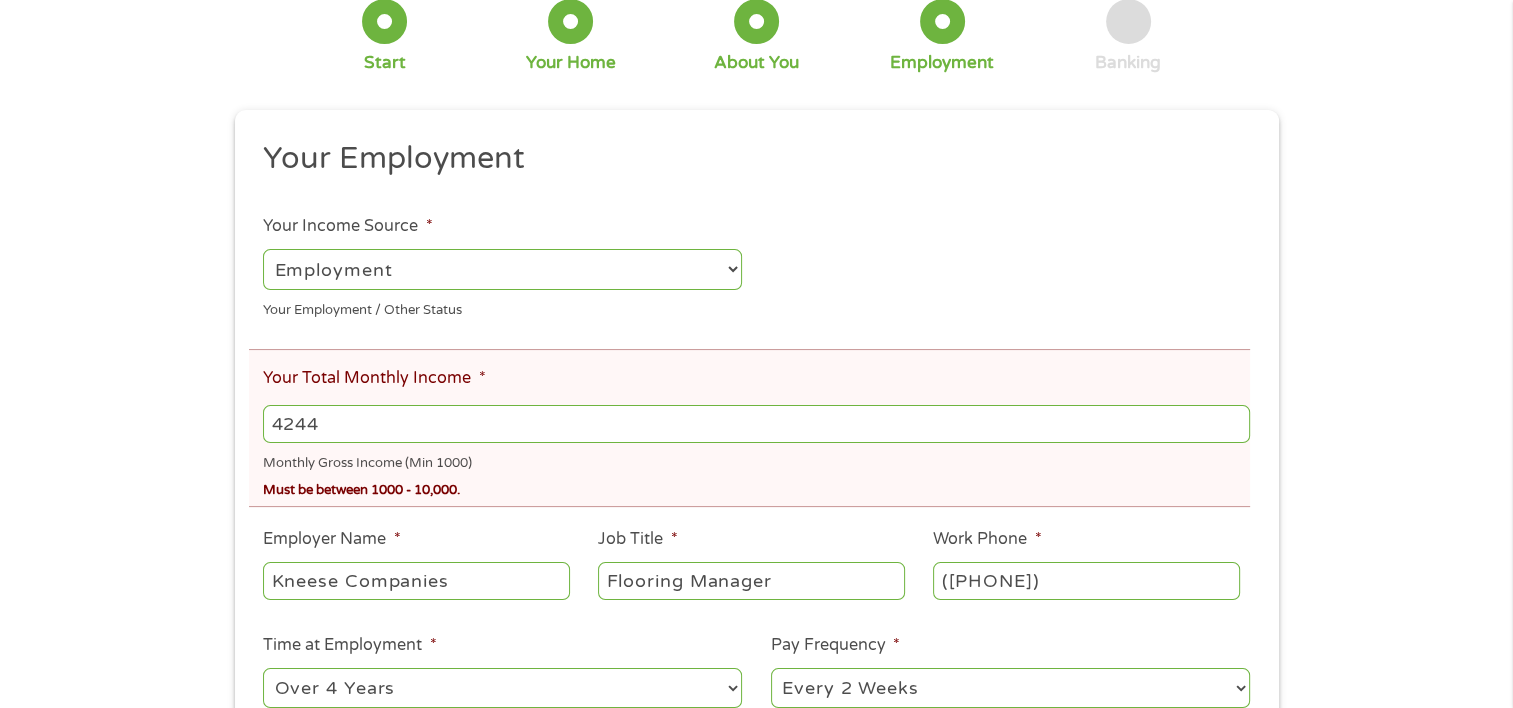 click on "4244" at bounding box center (756, 424) 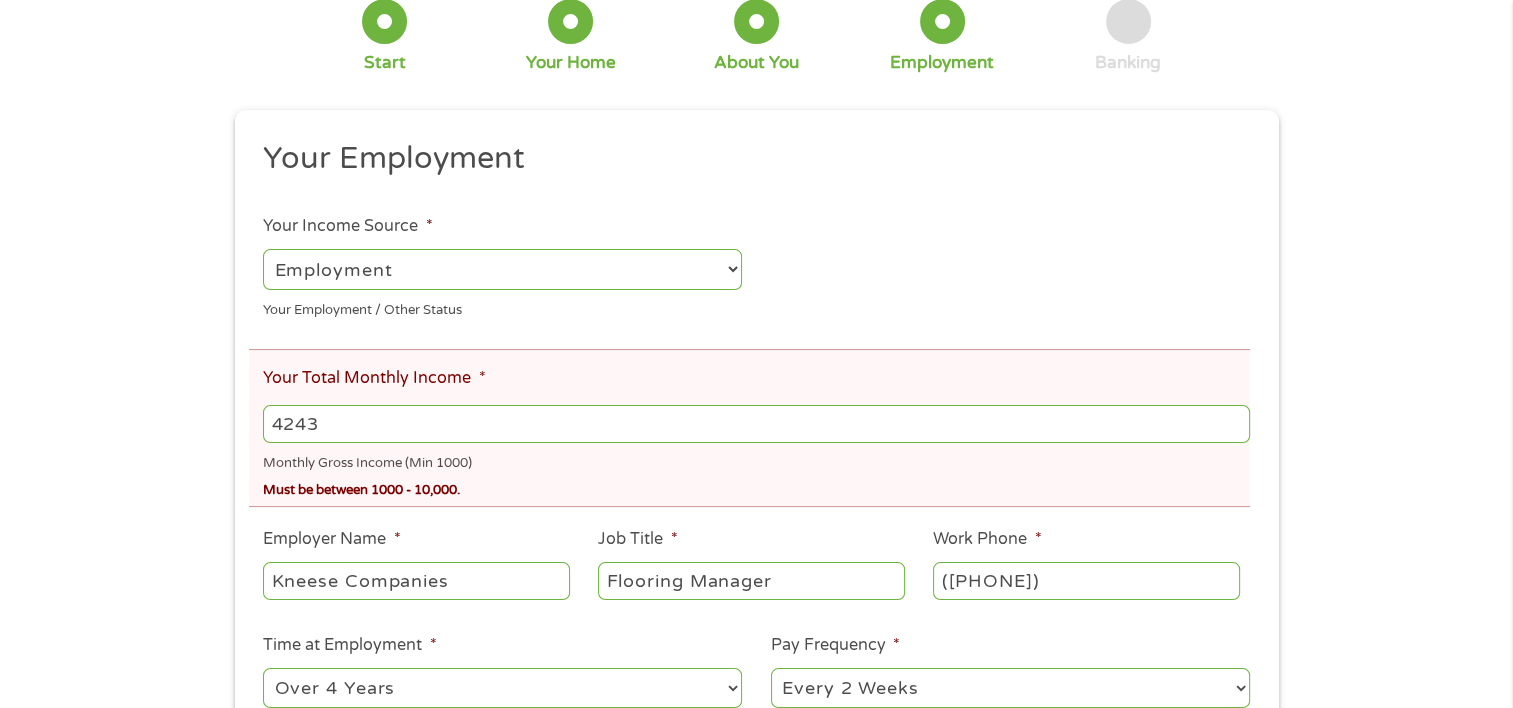 click on "4243" at bounding box center [756, 424] 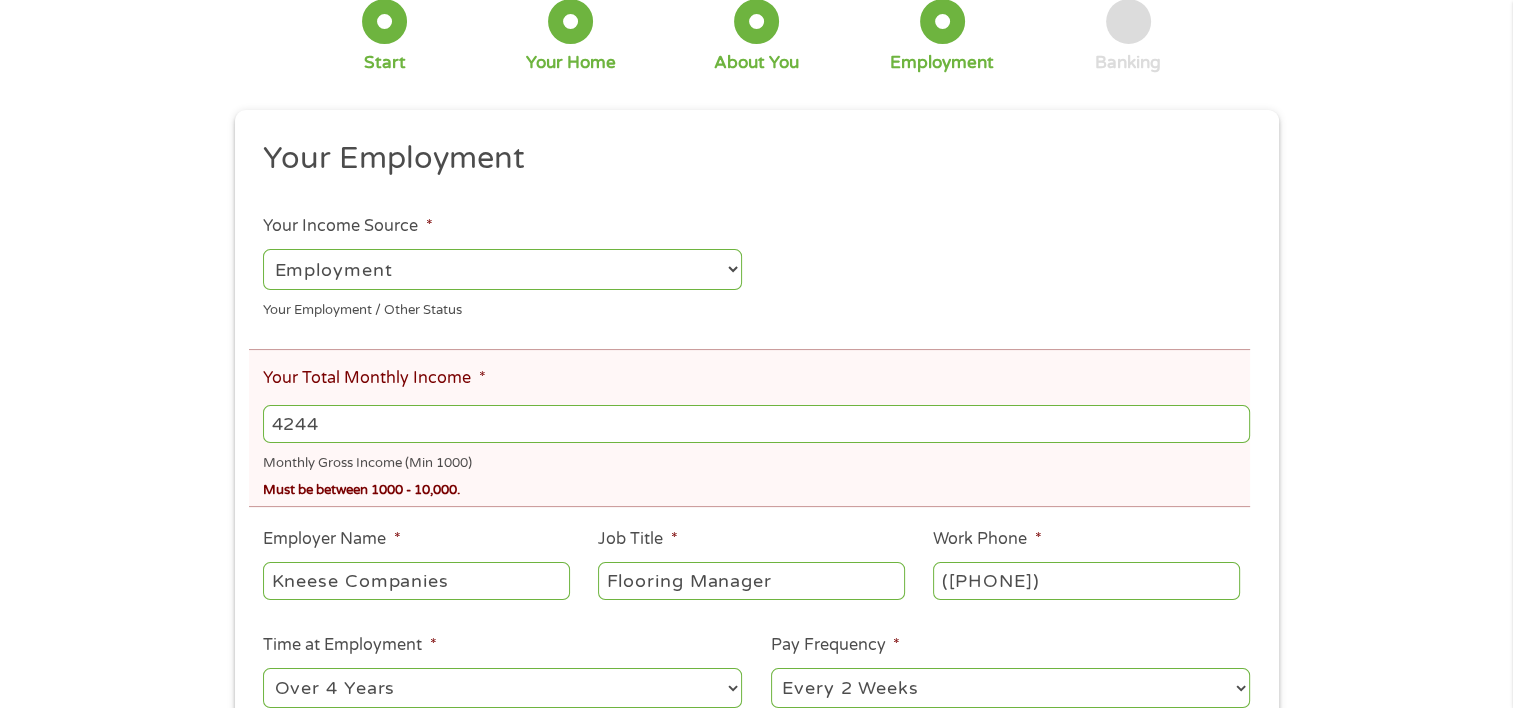click on "4244" at bounding box center (756, 424) 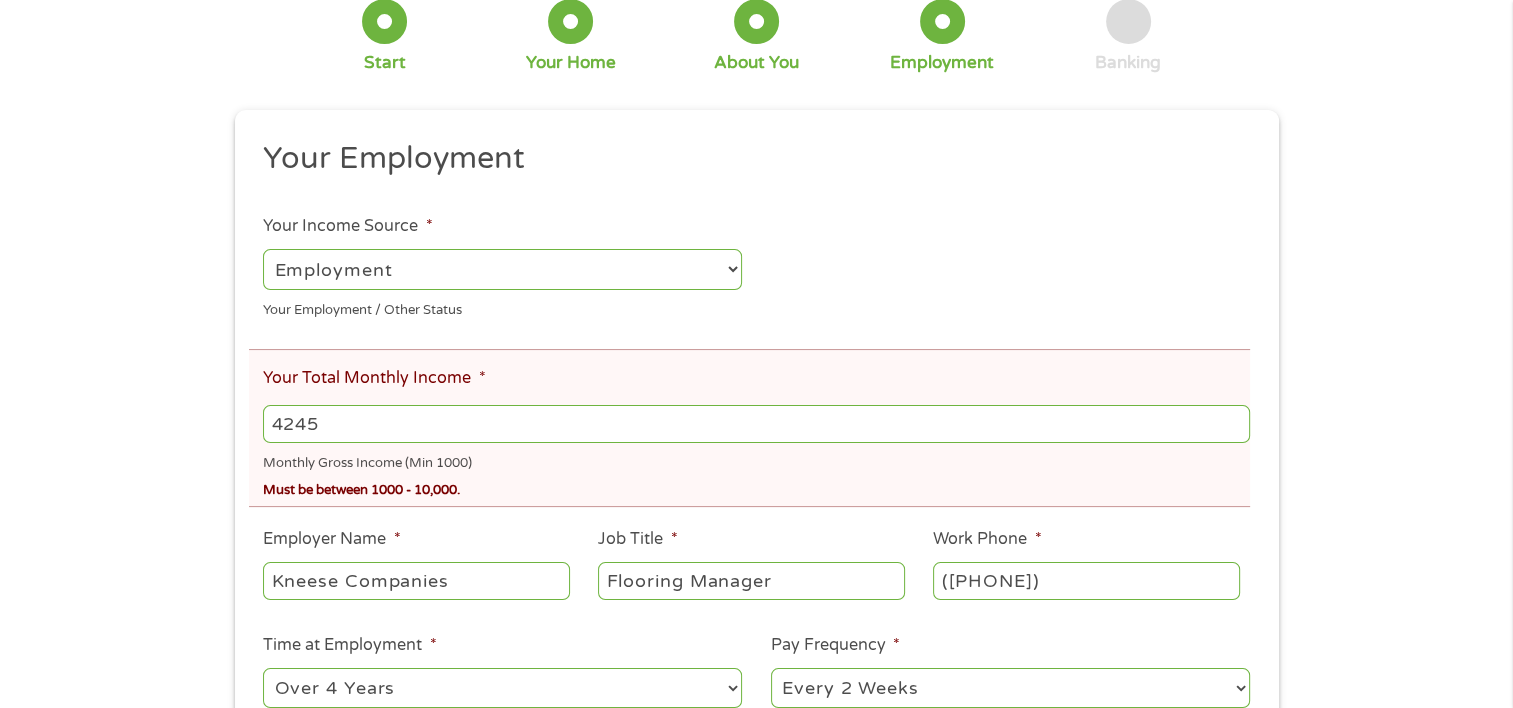 click on "4245" at bounding box center [756, 424] 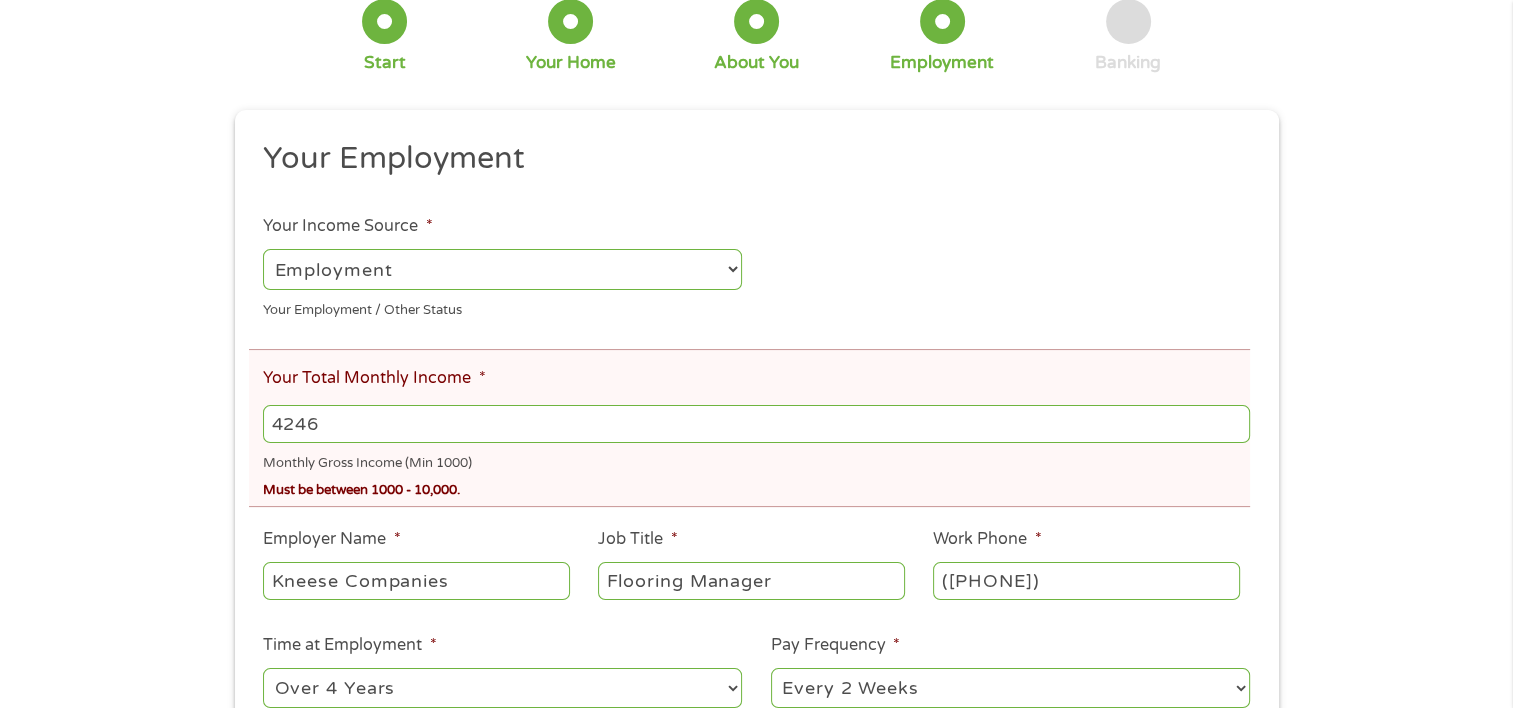 click on "4246" at bounding box center (756, 424) 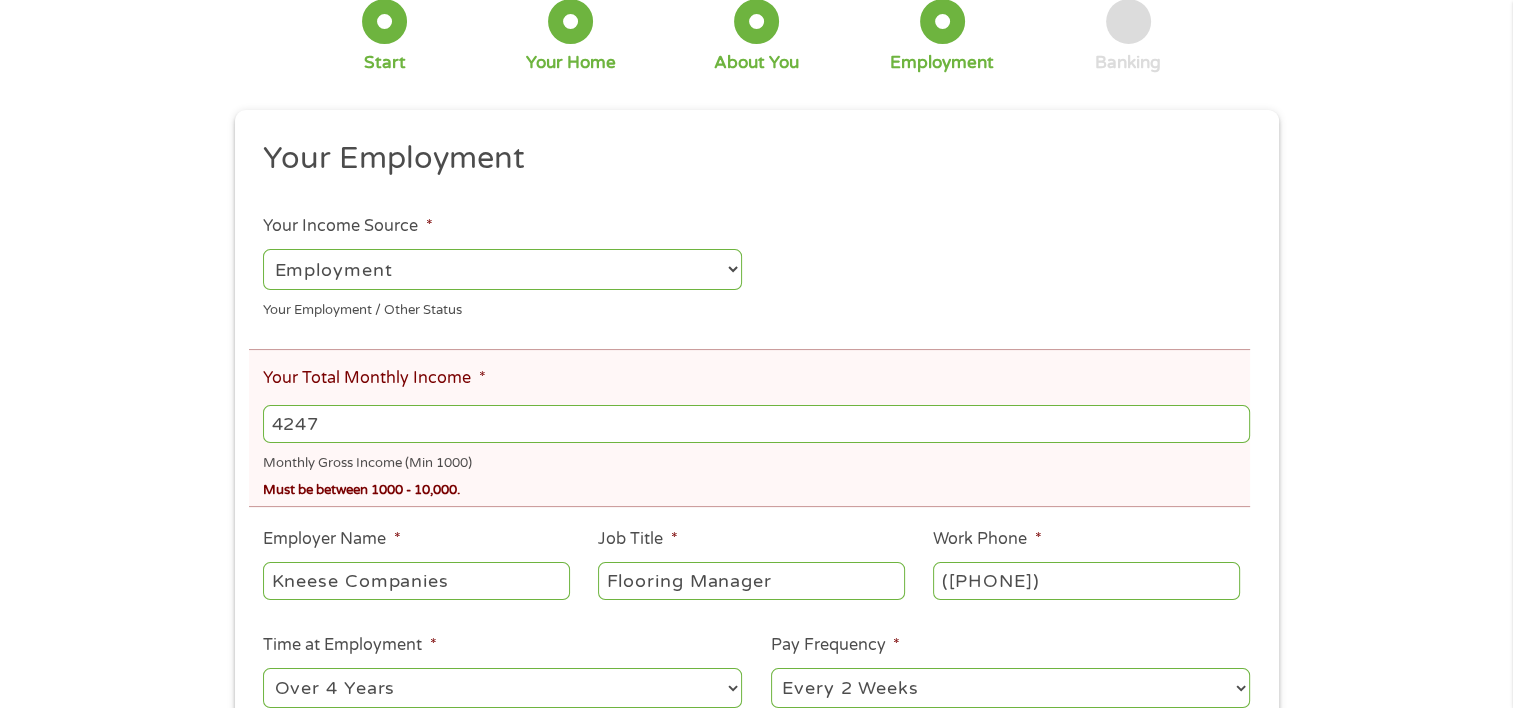 click on "4247" at bounding box center [756, 424] 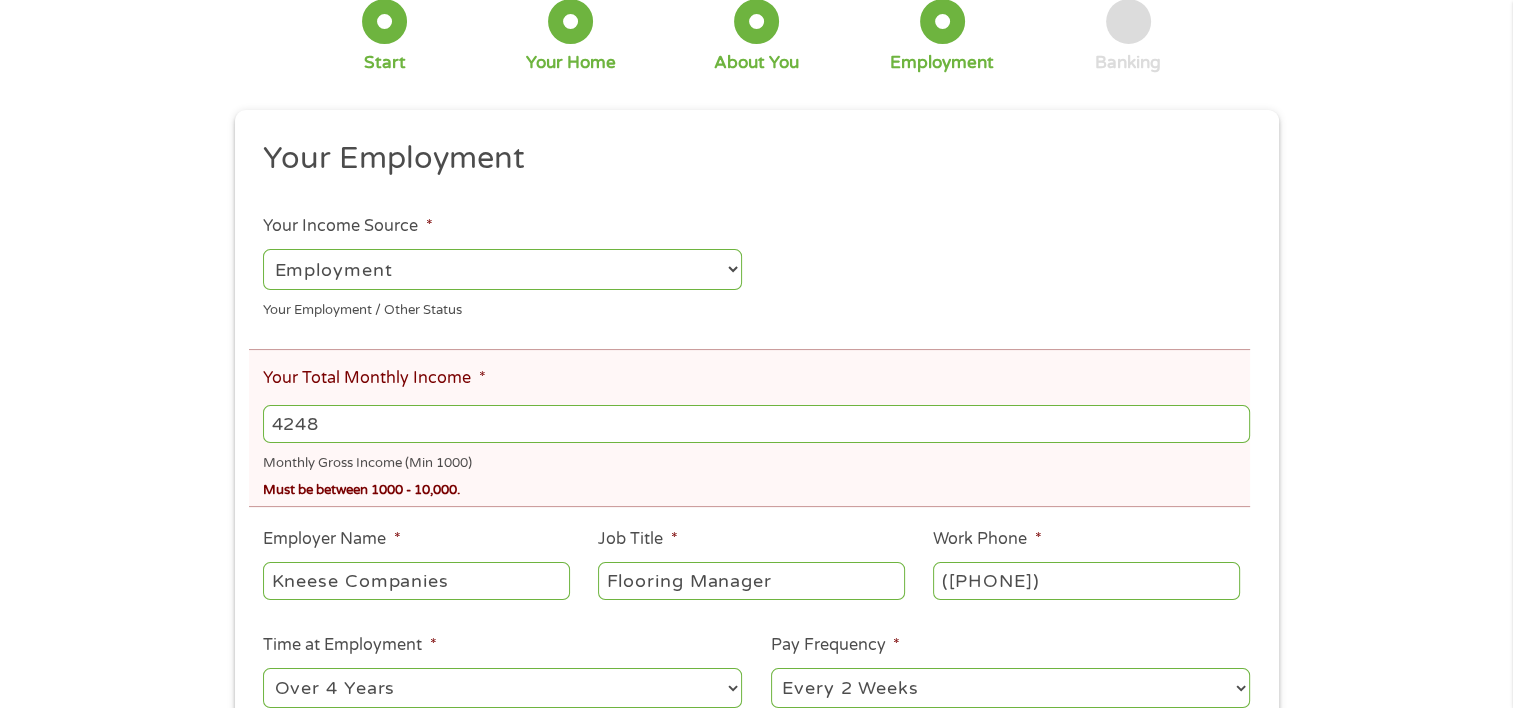 click on "4248" at bounding box center (756, 424) 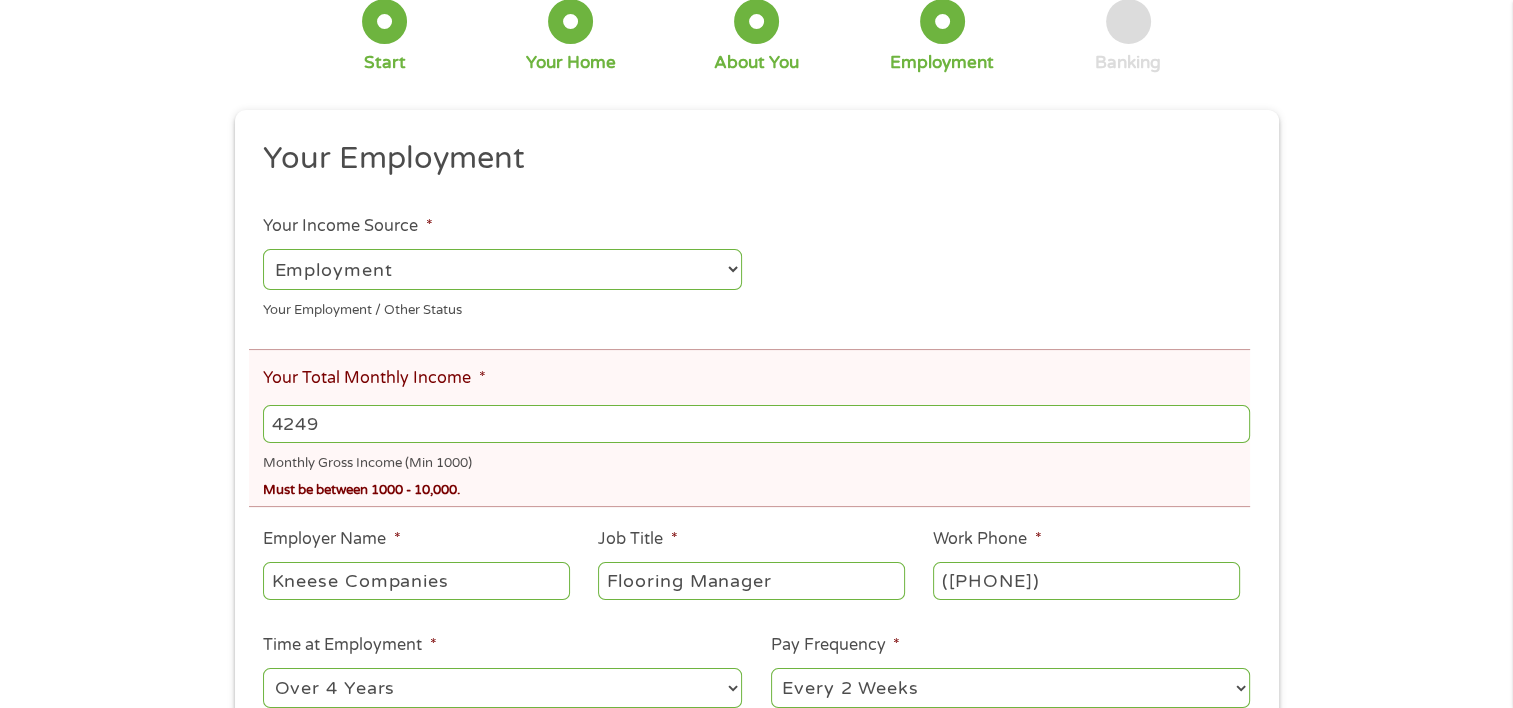 click on "4249" at bounding box center (756, 424) 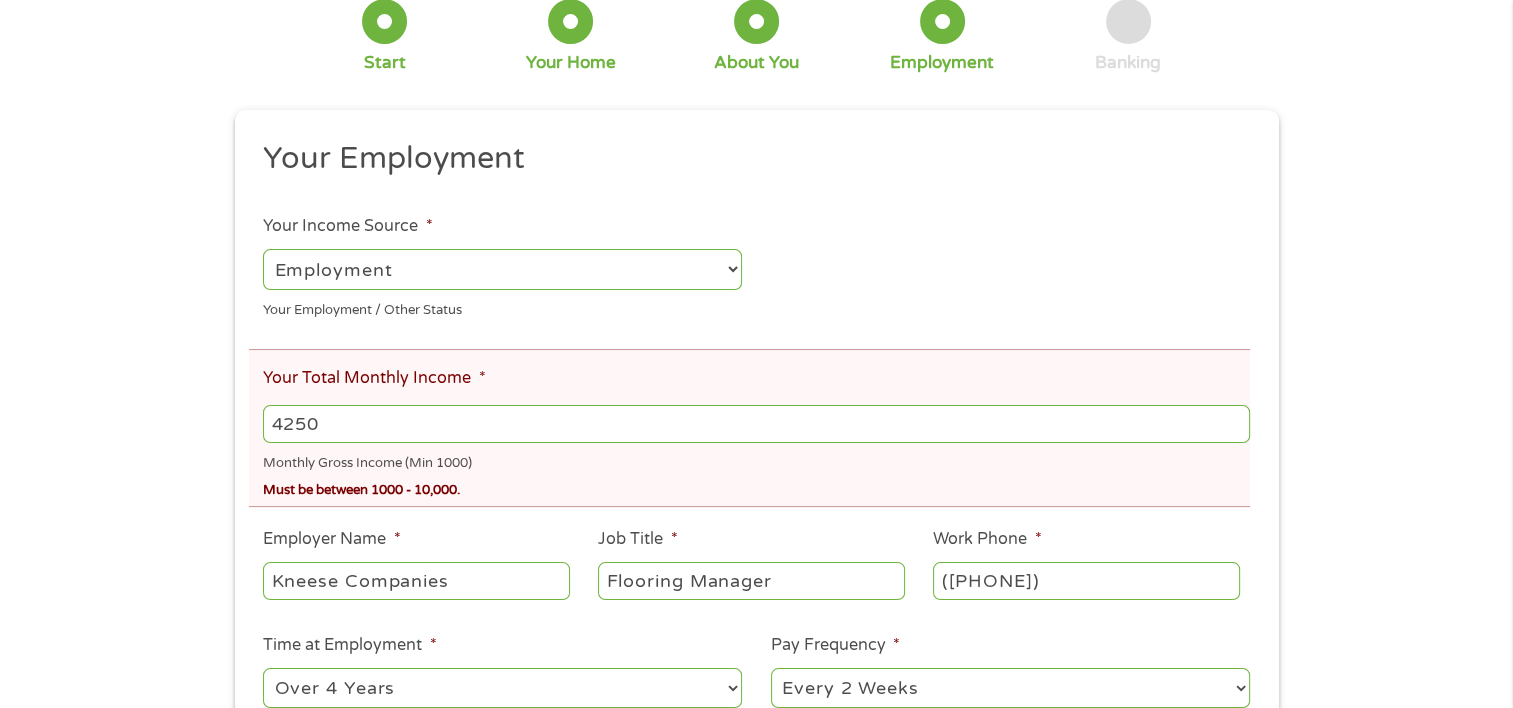 click on "4250" at bounding box center (756, 424) 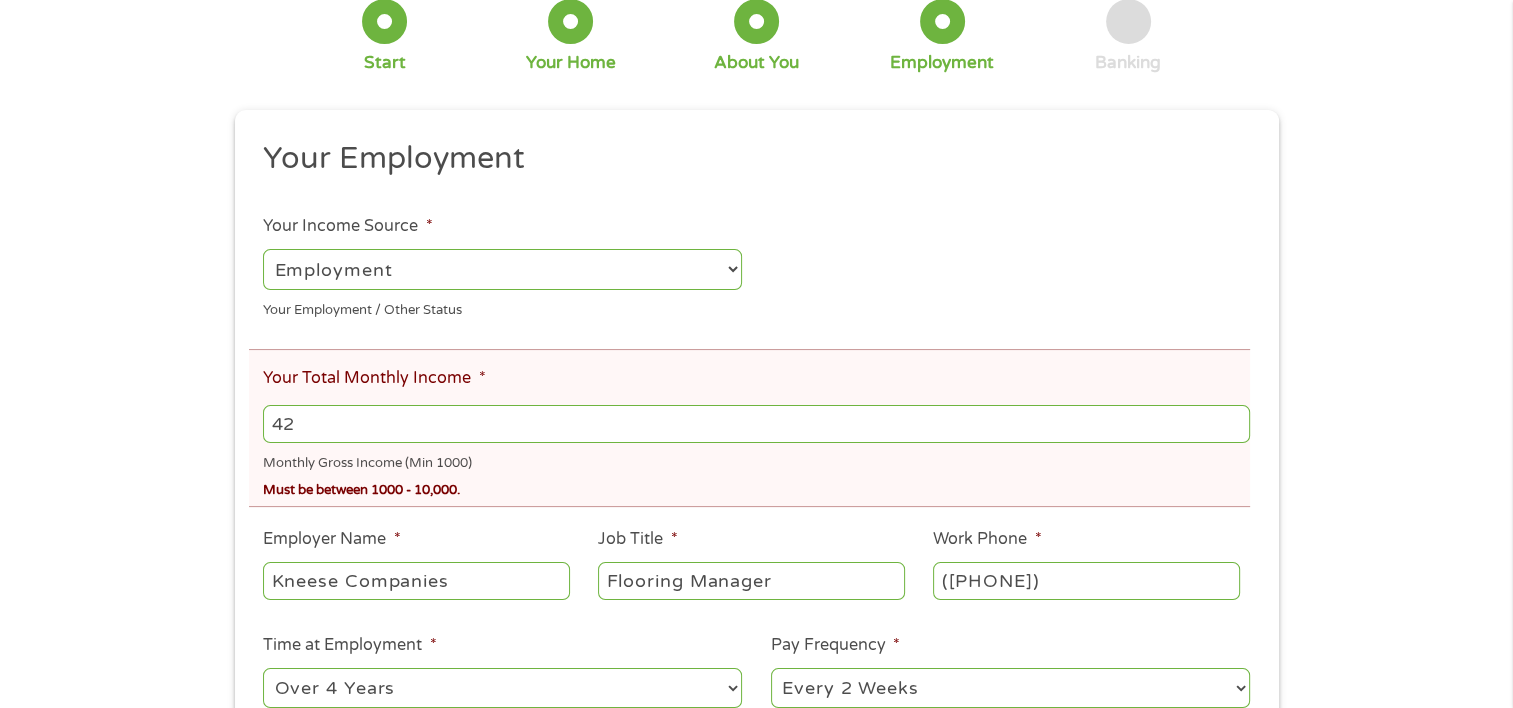 type on "4" 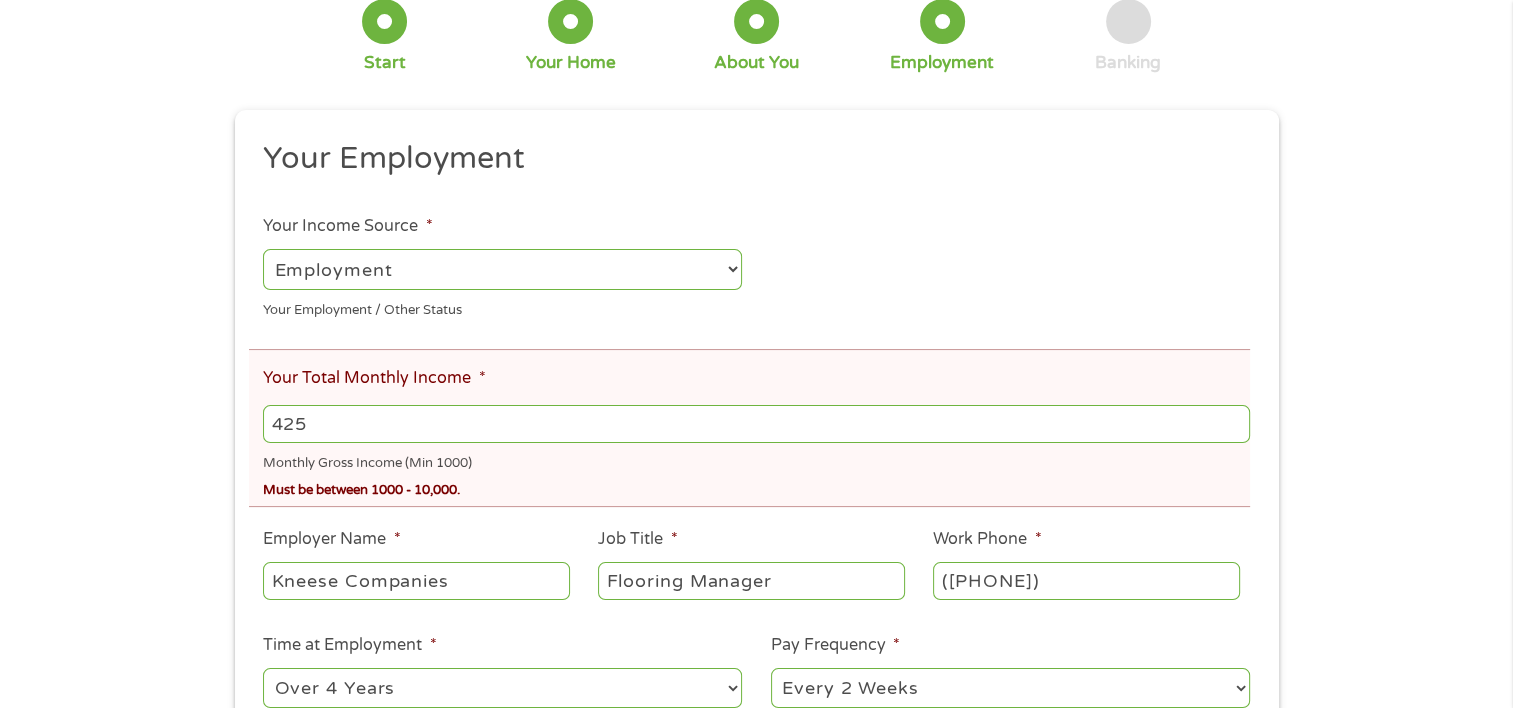 type on "4250" 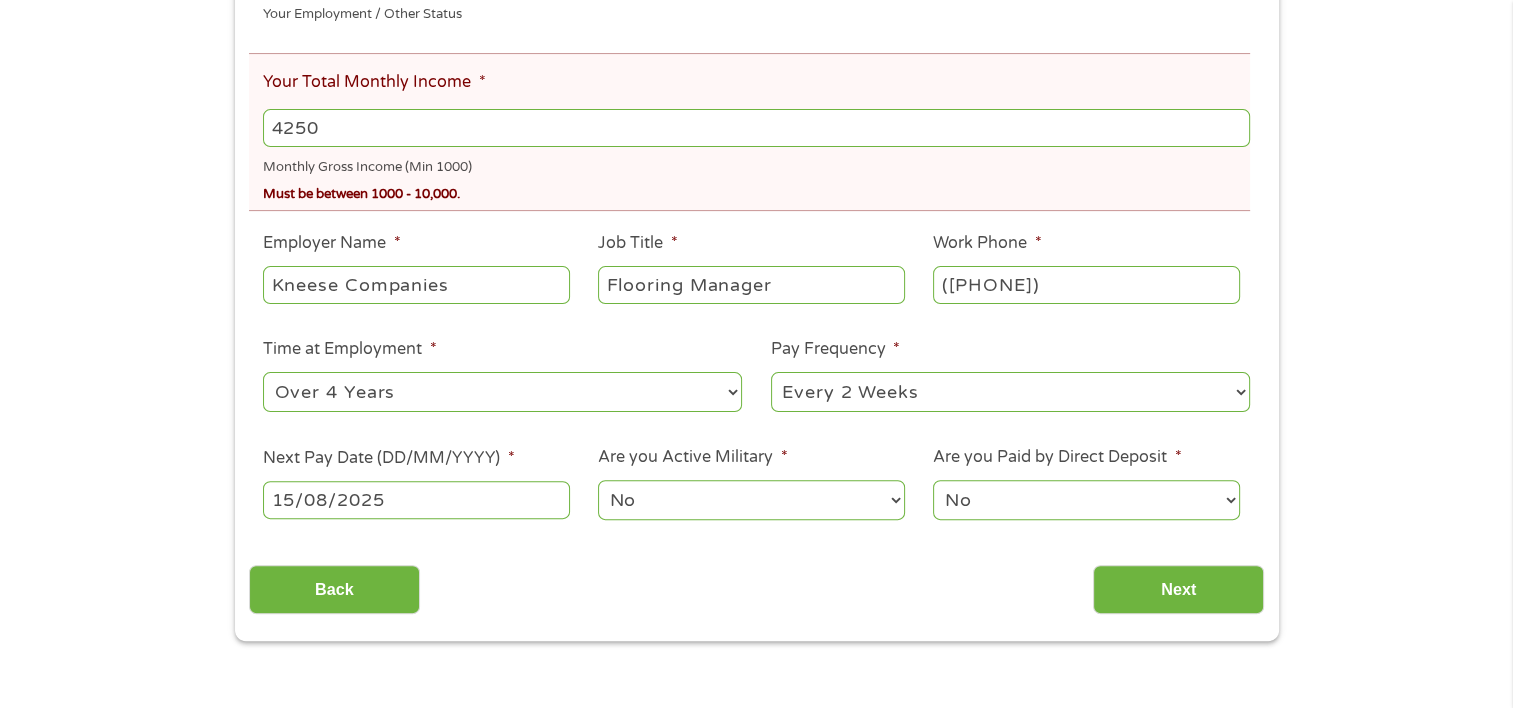 scroll, scrollTop: 500, scrollLeft: 0, axis: vertical 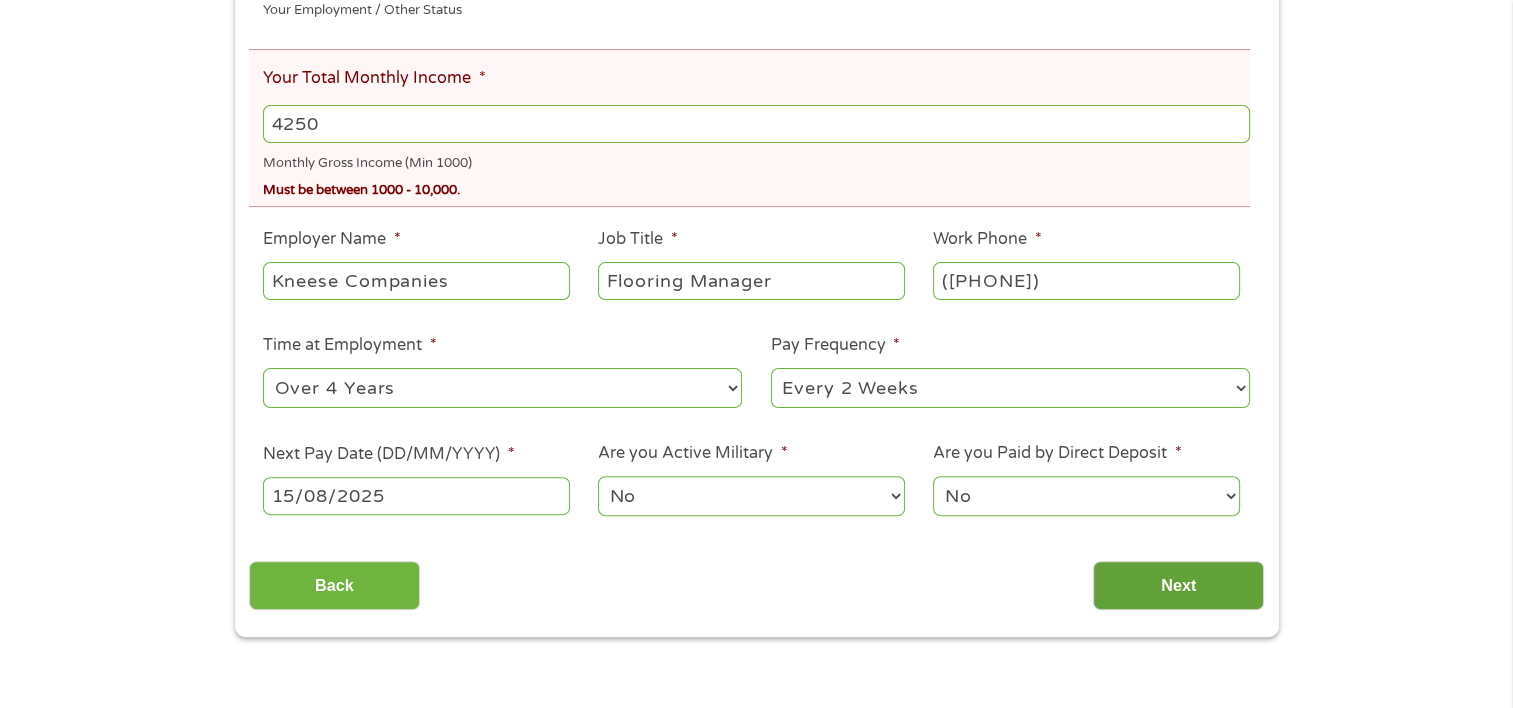 click on "Next" at bounding box center [1178, 585] 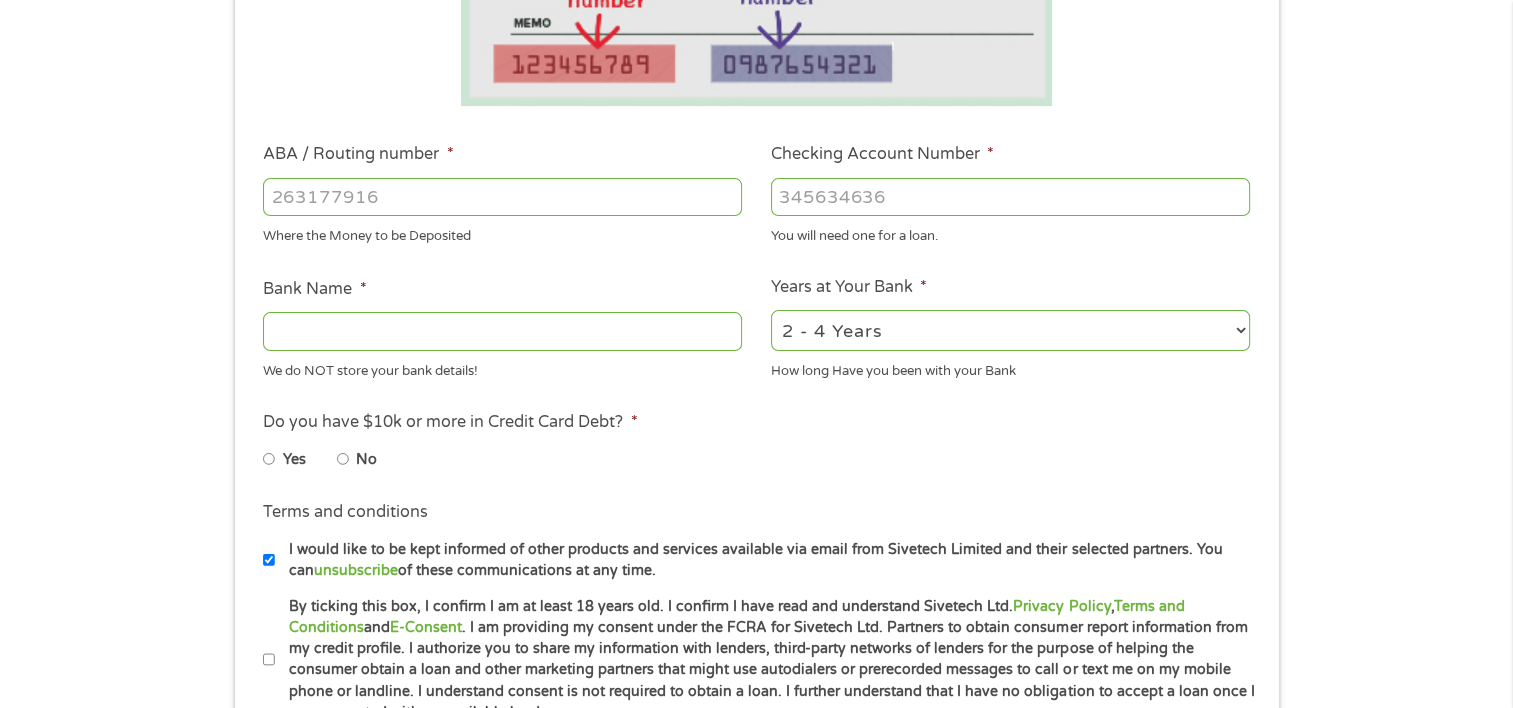 scroll, scrollTop: 8, scrollLeft: 8, axis: both 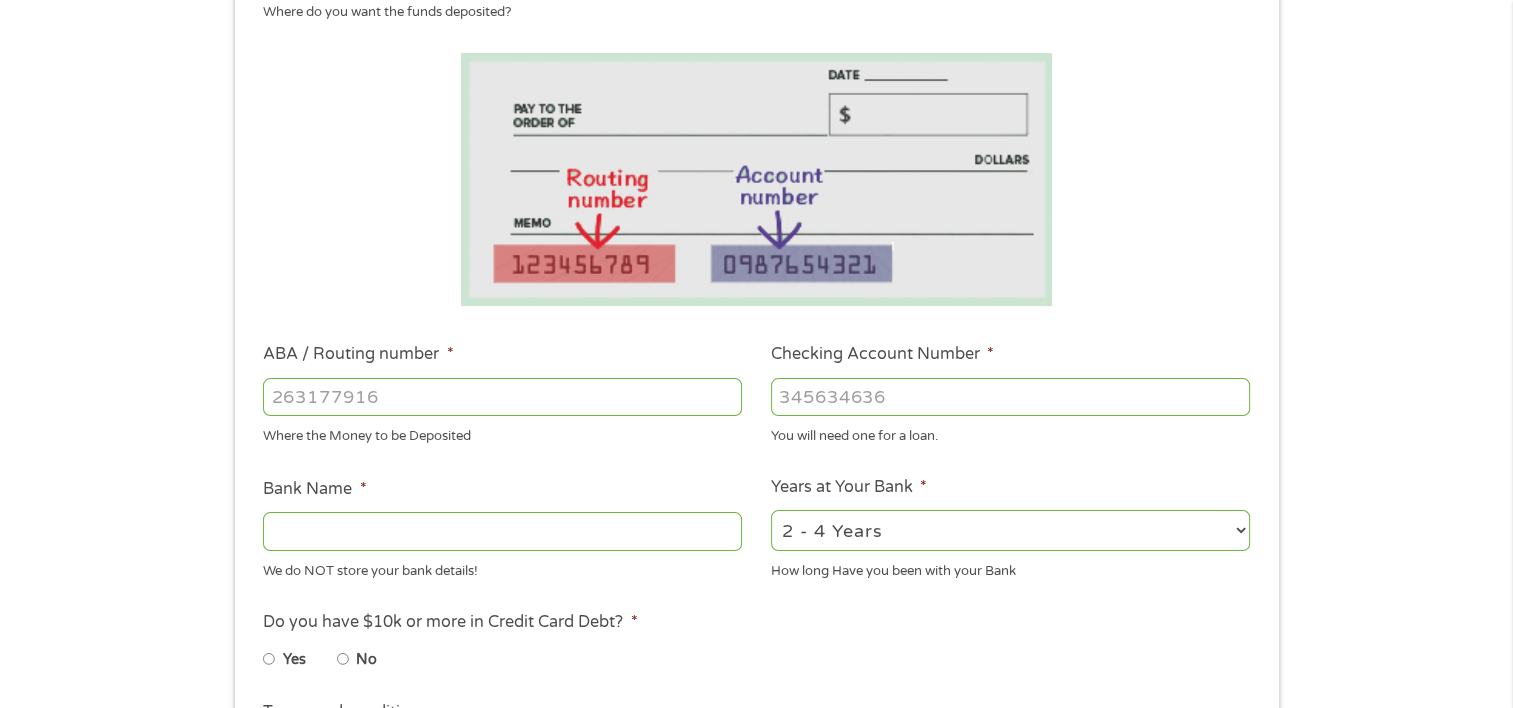 click on "ABA / Routing number *" at bounding box center [502, 397] 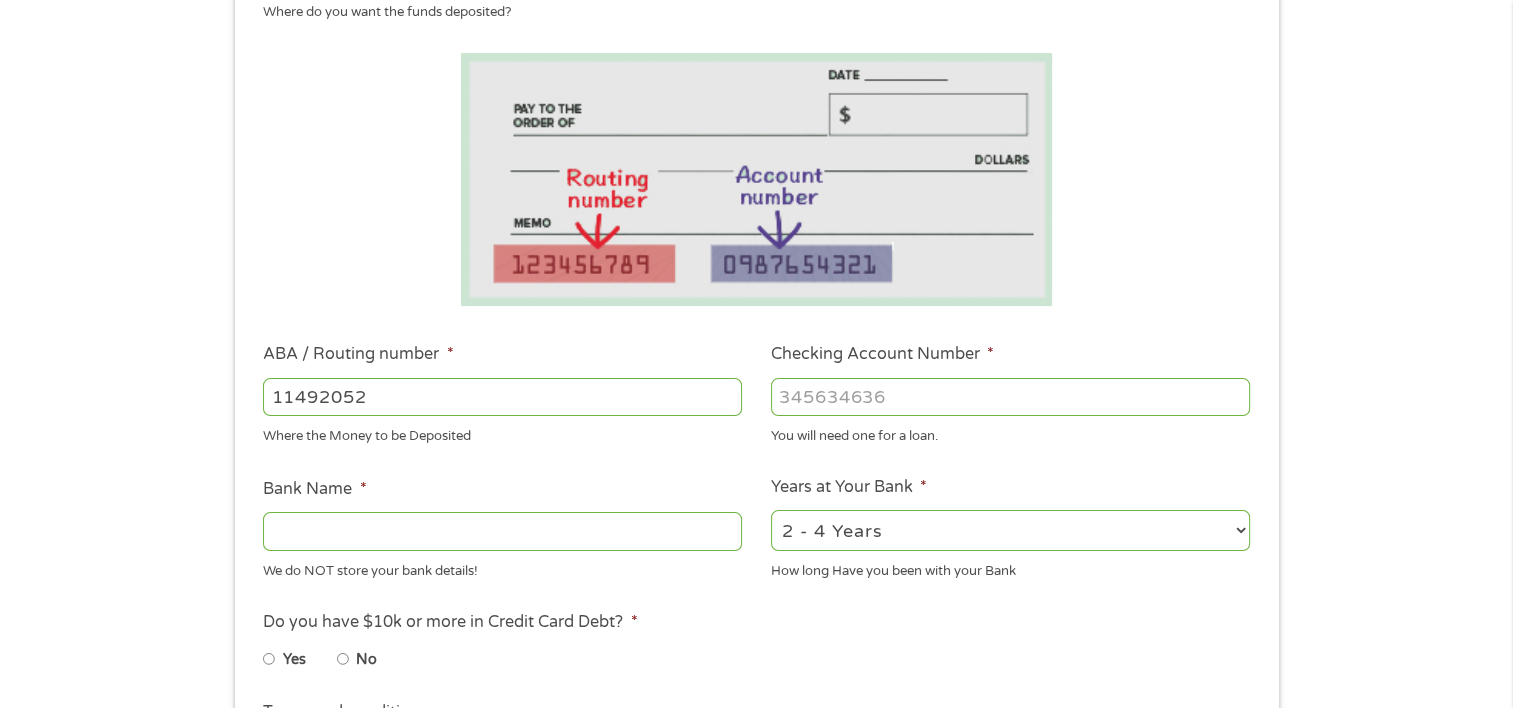 type on "114920526" 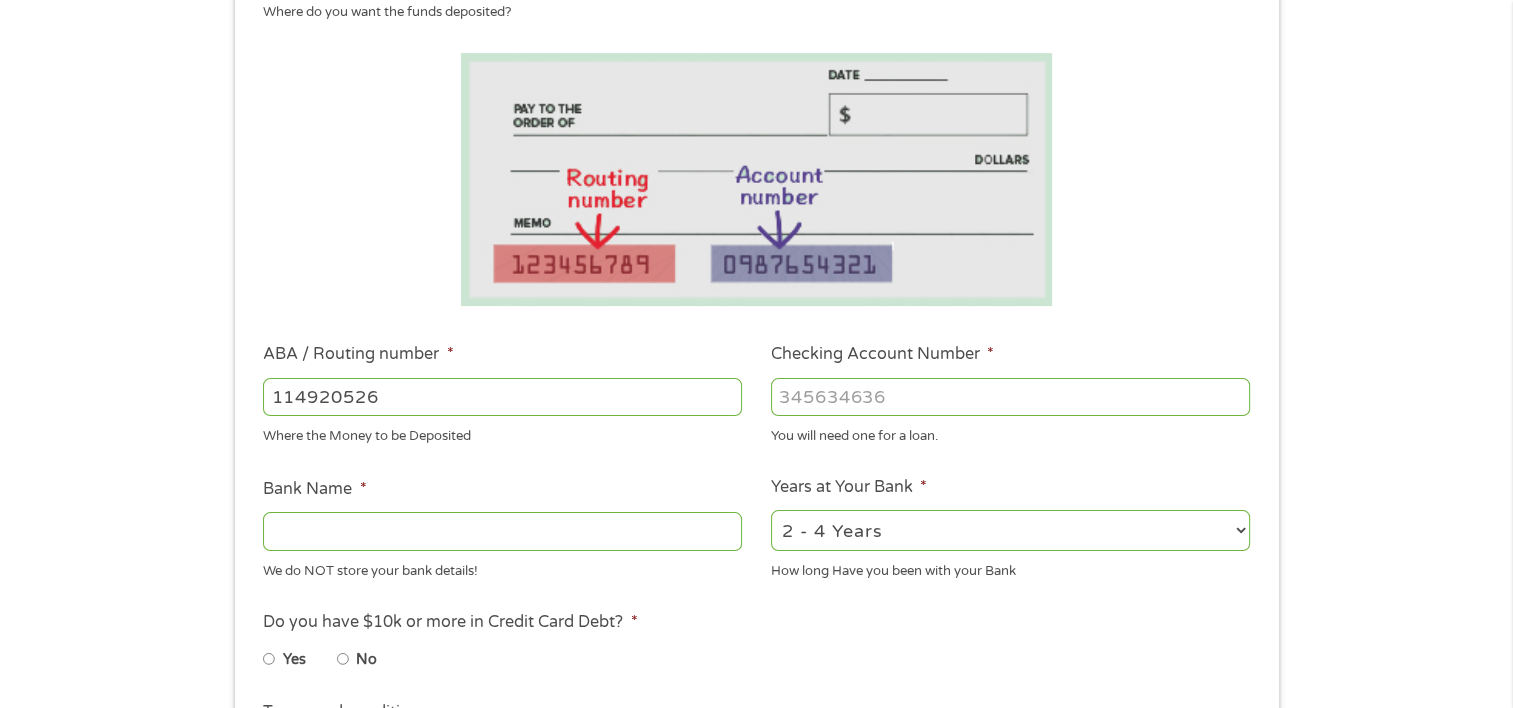 type on "ARROWHEAD BANK" 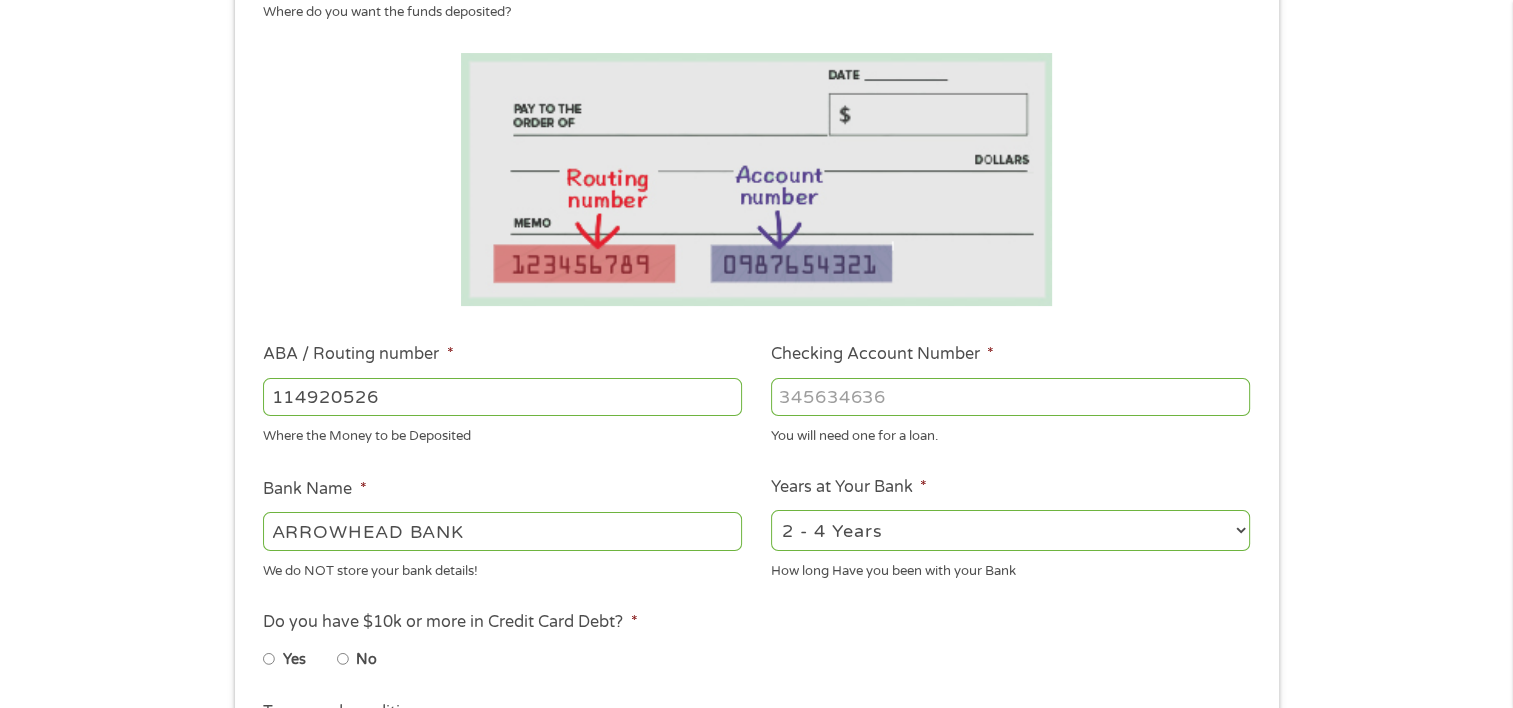 type on "114920526" 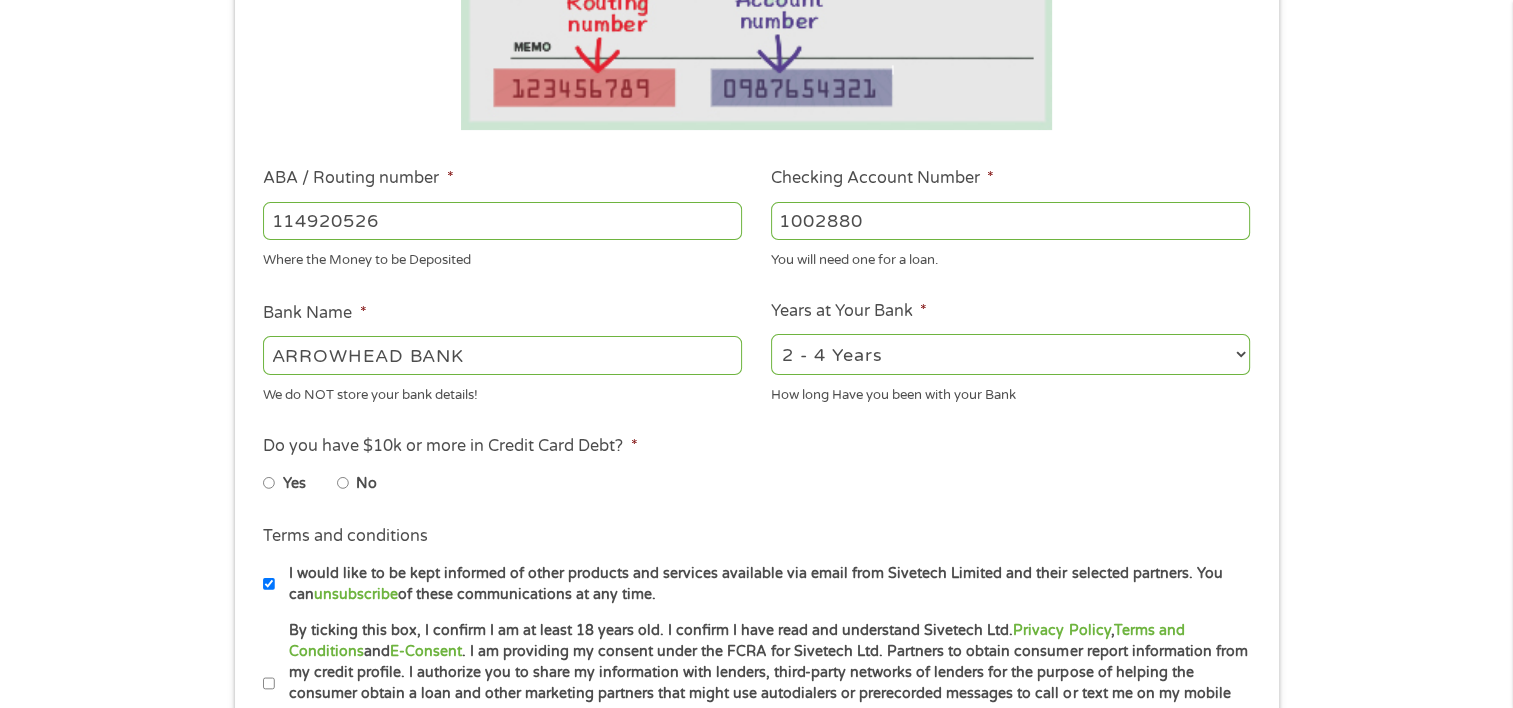 scroll, scrollTop: 500, scrollLeft: 0, axis: vertical 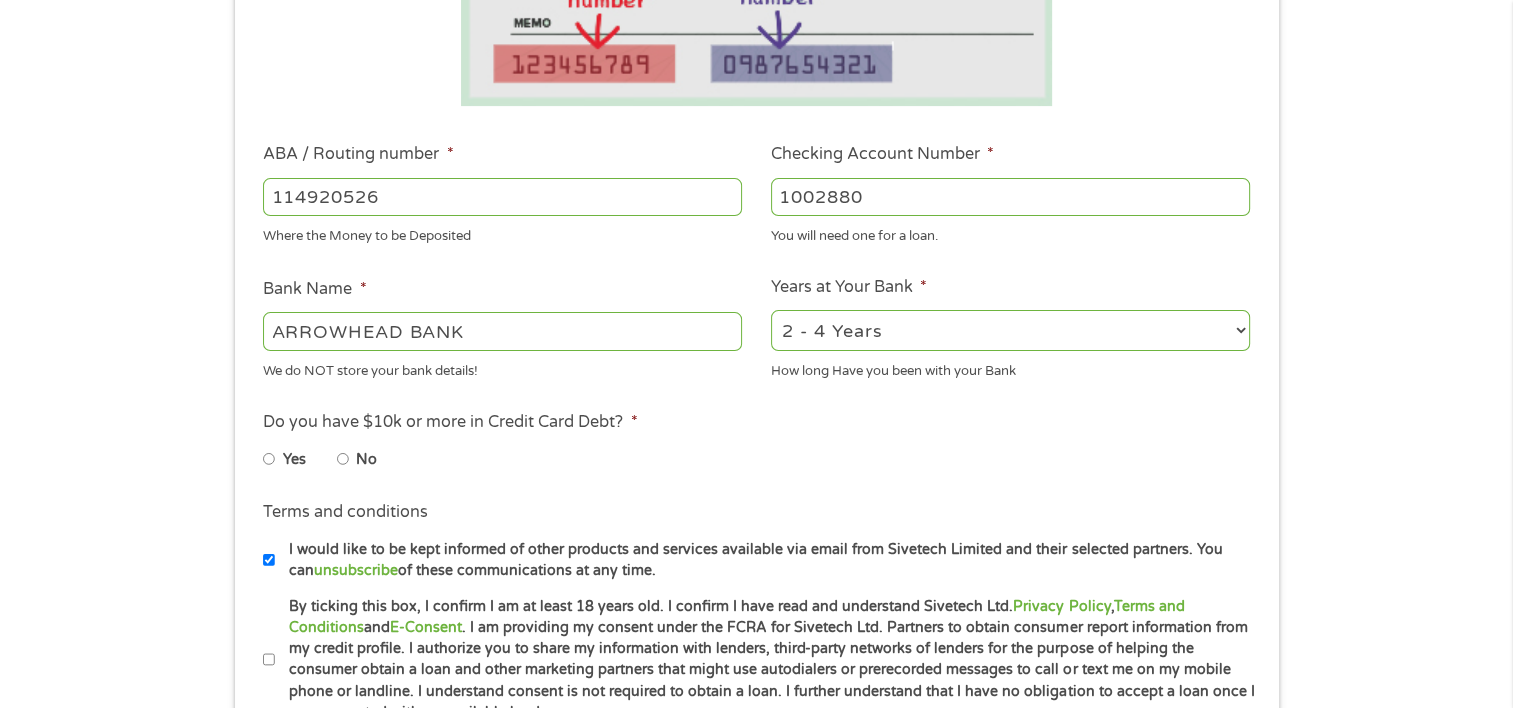 type on "1002880" 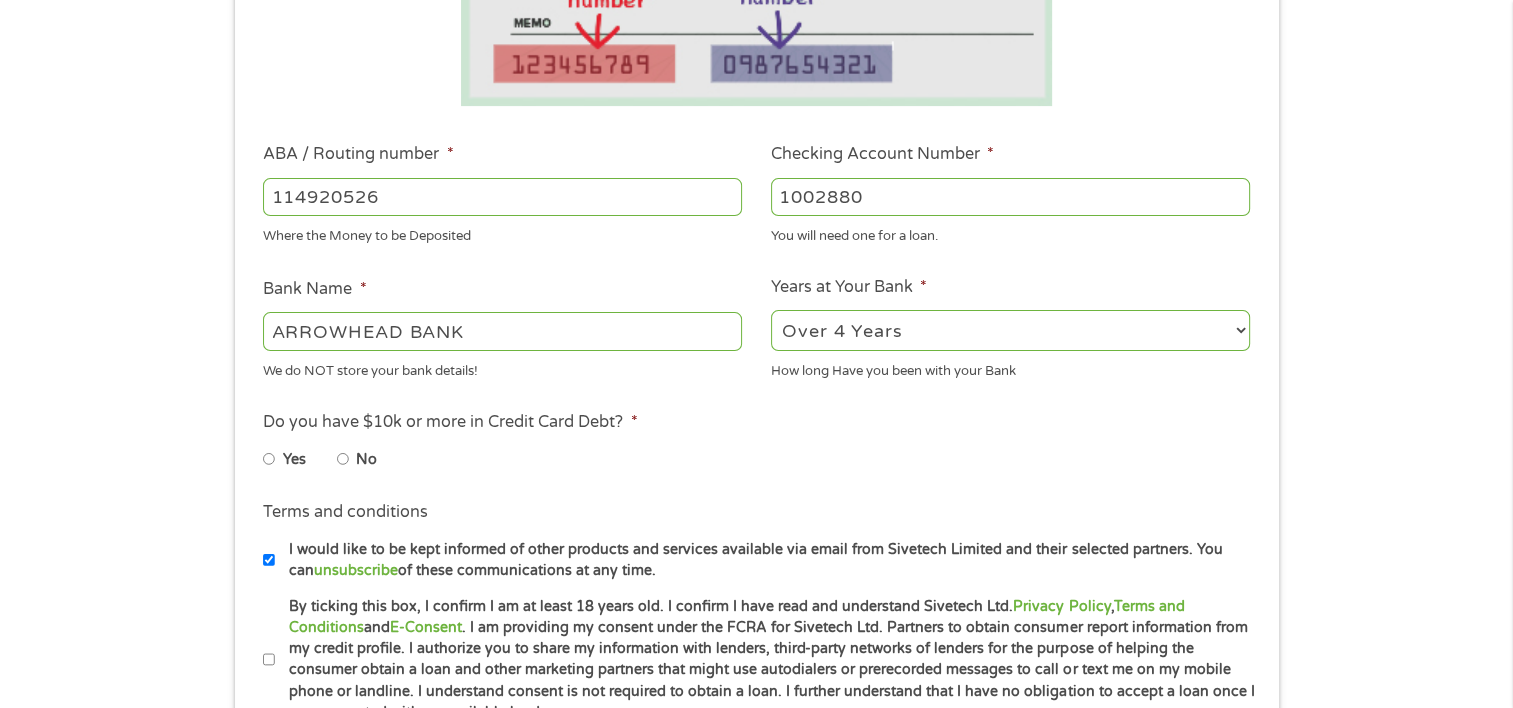 click on "2 - 4 Years 6 - 12 Months 1 - 2 Years Over 4 Years" at bounding box center (1010, 330) 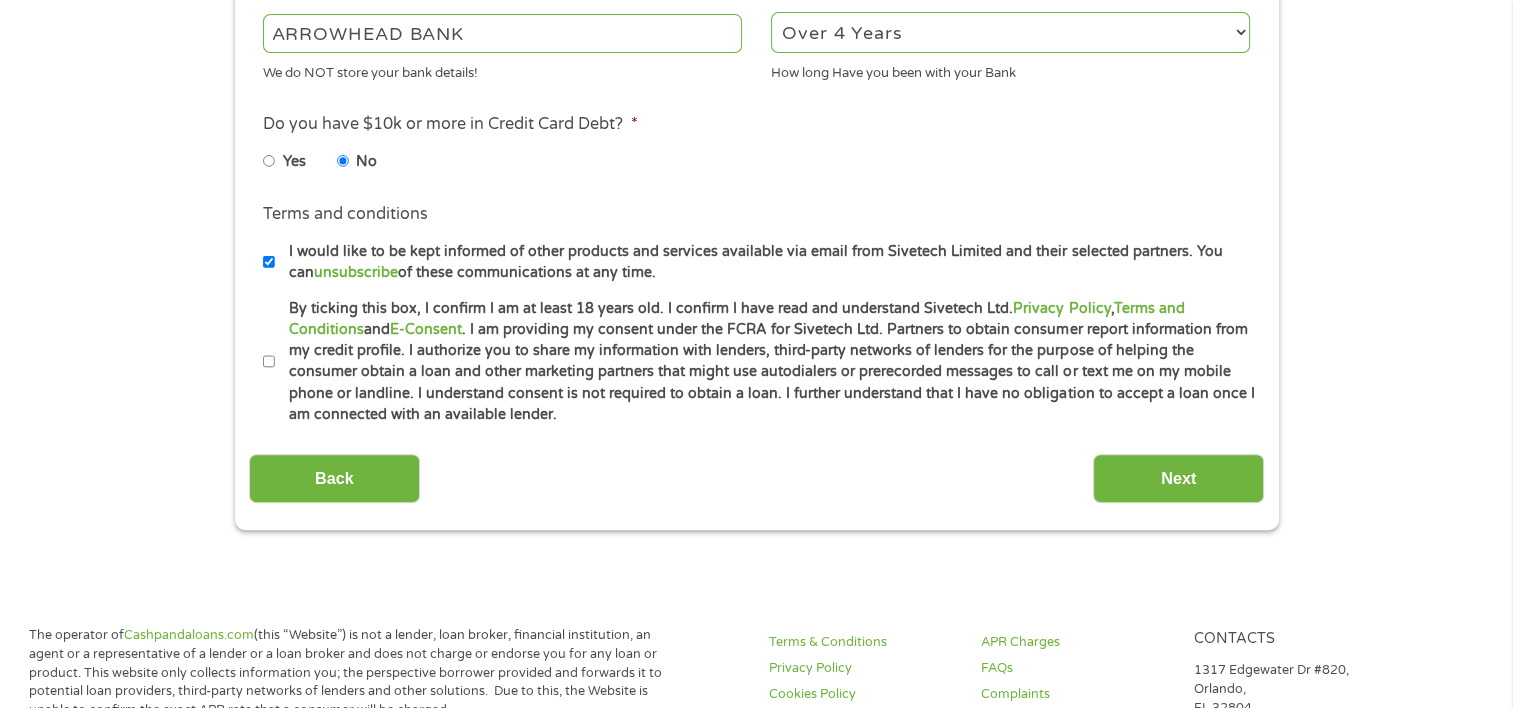 scroll, scrollTop: 800, scrollLeft: 0, axis: vertical 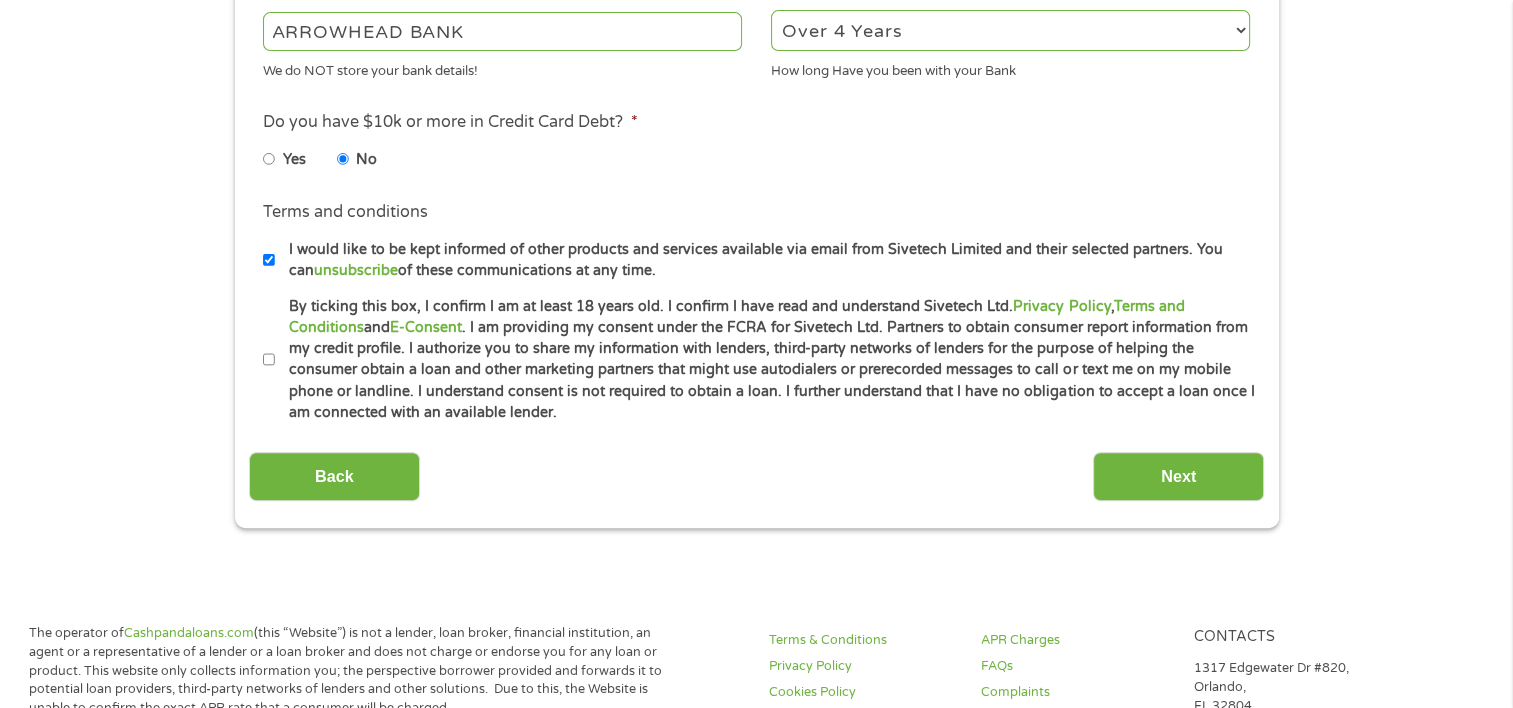 click on "By ticking this box, I confirm I am at least 18 years old. I confirm I have read and understand Sivetech Ltd.  Privacy Policy ,  Terms and Conditions  and  E-Consent . I am providing my consent under the FCRA for Sivetech Ltd. Partners to obtain consumer report information from my credit profile. I authorize you to share my information with lenders, third-party networks of lenders for the purpose of helping the consumer obtain a loan and other marketing partners that might use autodialers or prerecorded messages to call or text me on my mobile phone or landline. I understand consent is not required to obtain a loan. I further understand that I have no obligation to accept a loan once I am connected with an available lender." at bounding box center (269, 360) 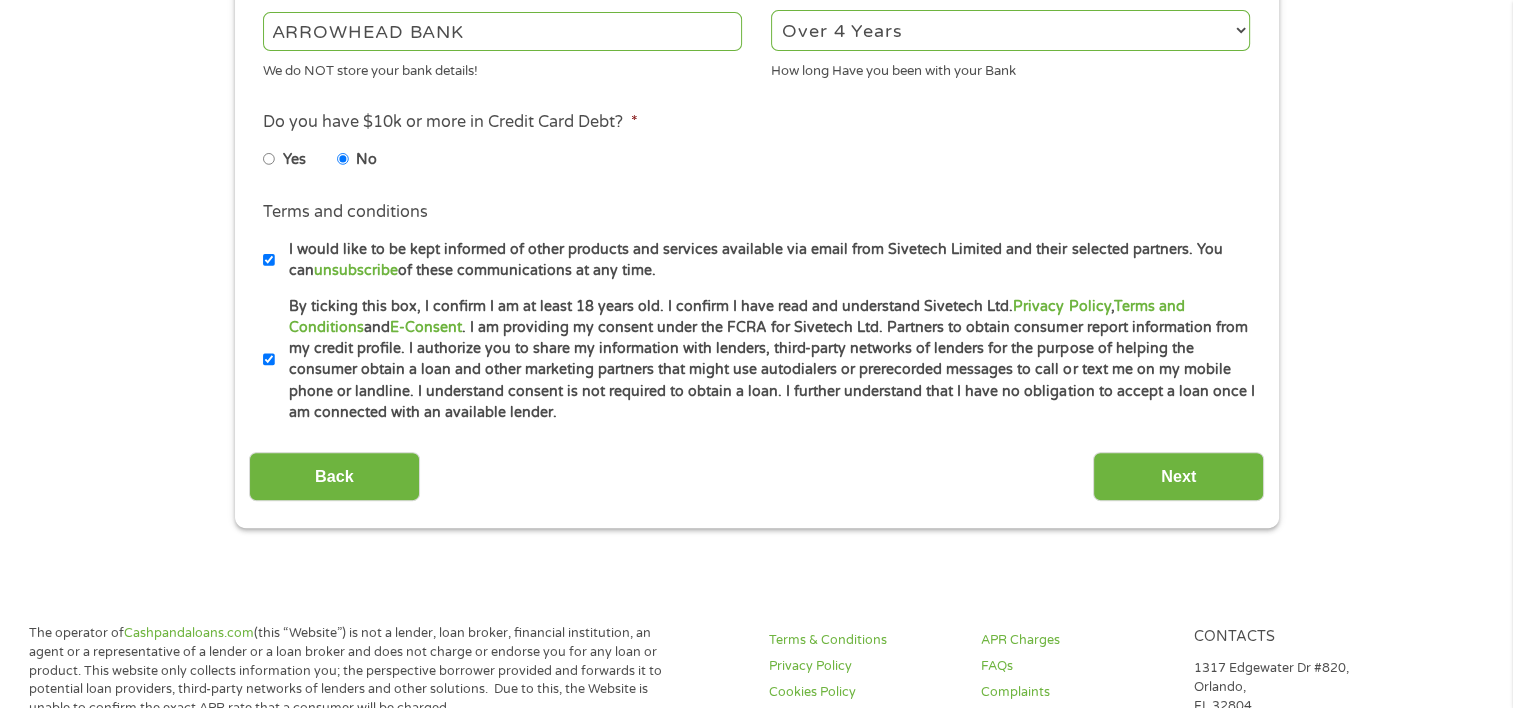 click on "By ticking this box, I confirm I am at least 18 years old. I confirm I have read and understand Sivetech Ltd.  Privacy Policy ,  Terms and Conditions  and  E-Consent . I am providing my consent under the FCRA for Sivetech Ltd. Partners to obtain consumer report information from my credit profile. I authorize you to share my information with lenders, third-party networks of lenders for the purpose of helping the consumer obtain a loan and other marketing partners that might use autodialers or prerecorded messages to call or text me on my mobile phone or landline. I understand consent is not required to obtain a loan. I further understand that I have no obligation to accept a loan once I am connected with an available lender." at bounding box center [269, 360] 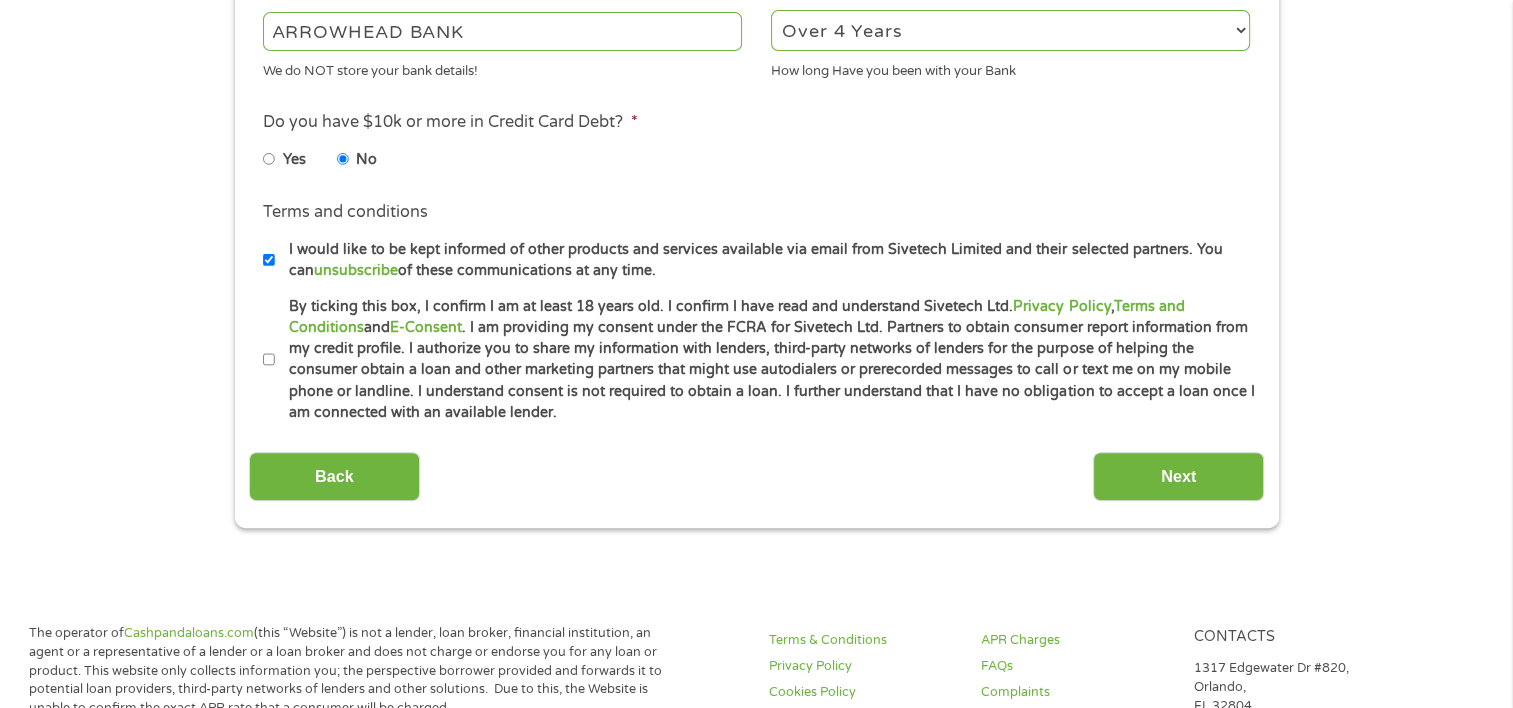 click on "By ticking this box, I confirm I am at least 18 years old. I confirm I have read and understand Sivetech Ltd.  Privacy Policy ,  Terms and Conditions  and  E-Consent . I am providing my consent under the FCRA for Sivetech Ltd. Partners to obtain consumer report information from my credit profile. I authorize you to share my information with lenders, third-party networks of lenders for the purpose of helping the consumer obtain a loan and other marketing partners that might use autodialers or prerecorded messages to call or text me on my mobile phone or landline. I understand consent is not required to obtain a loan. I further understand that I have no obligation to accept a loan once I am connected with an available lender." at bounding box center [269, 360] 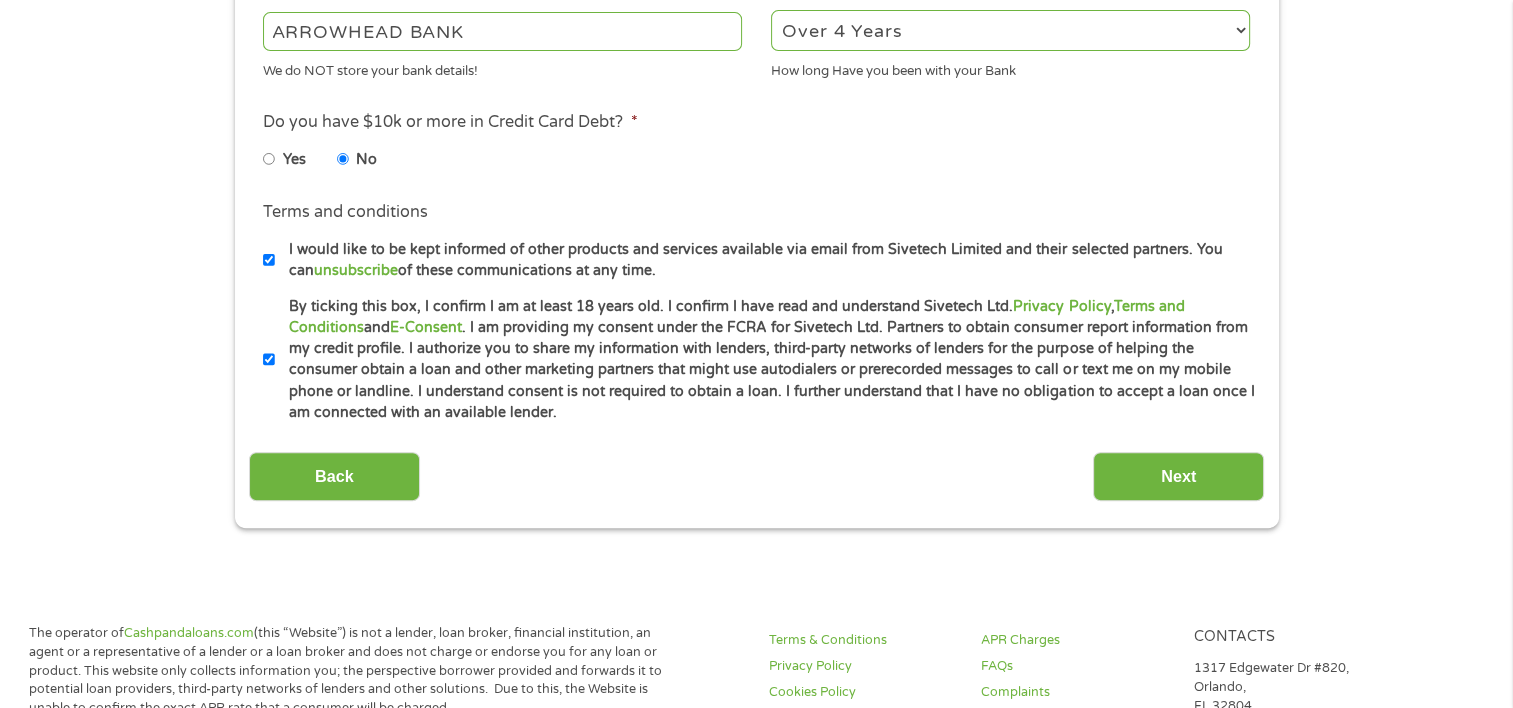 click on "I would like to be kept informed of other products and services available via email from Sivetech Limited and their selected partners. You can   unsubscribe   of these communications at any time." at bounding box center [765, 260] 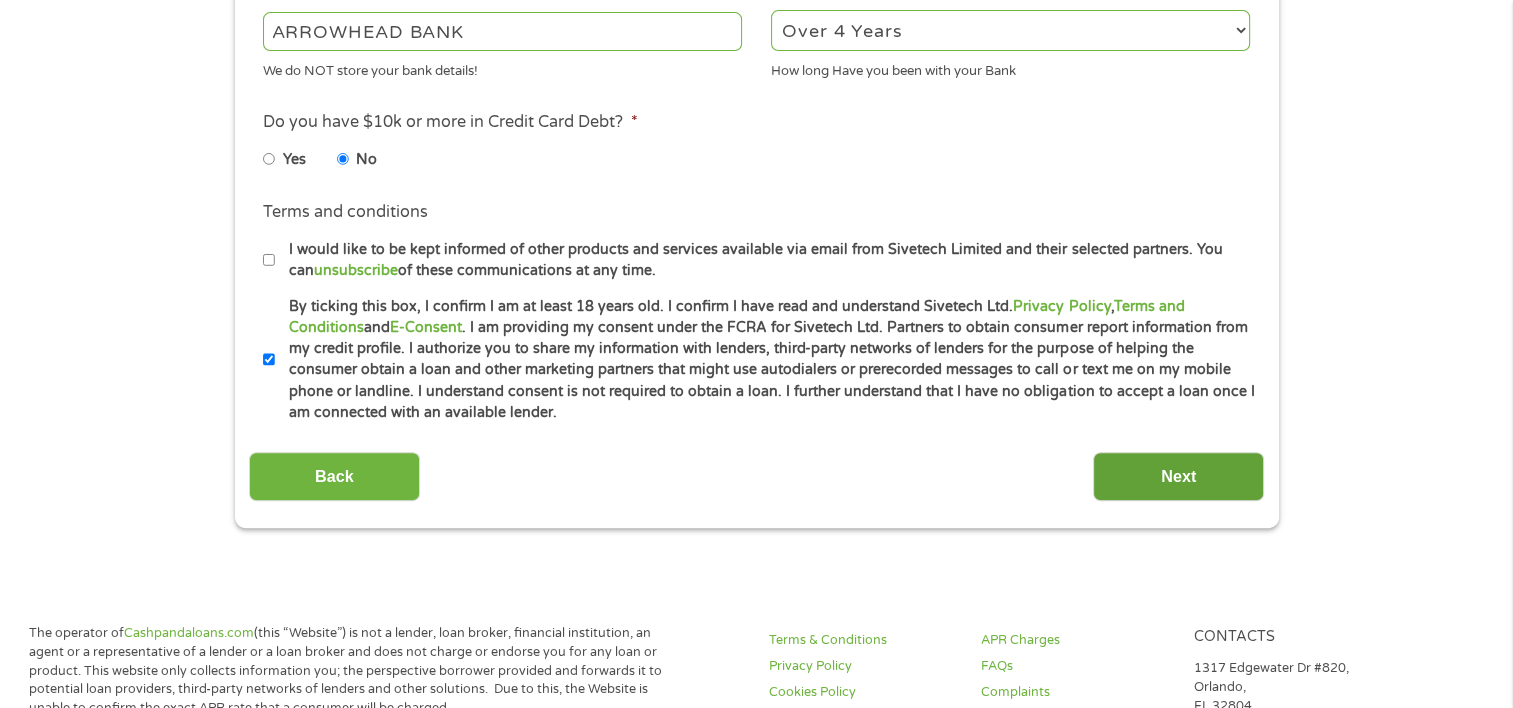 click on "Next" at bounding box center (1178, 476) 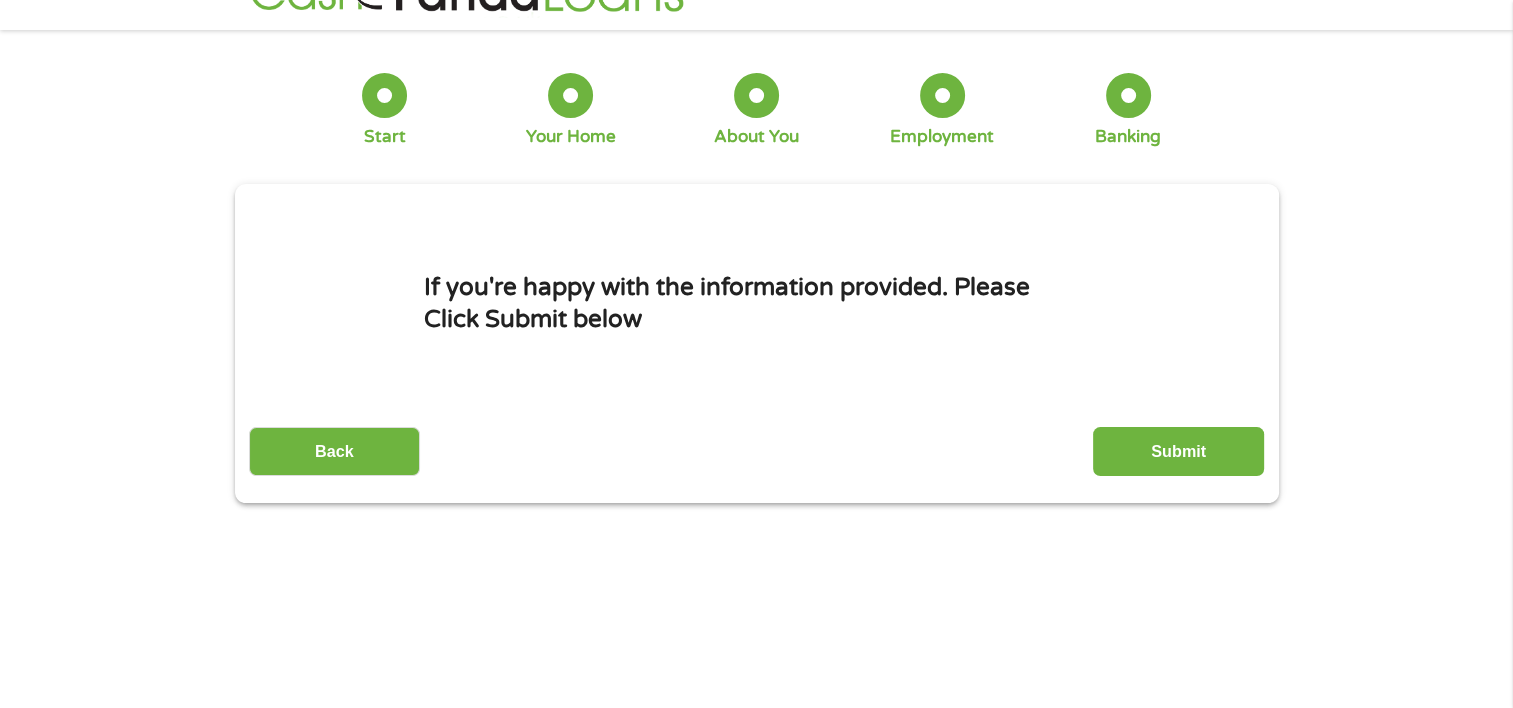 scroll, scrollTop: 0, scrollLeft: 0, axis: both 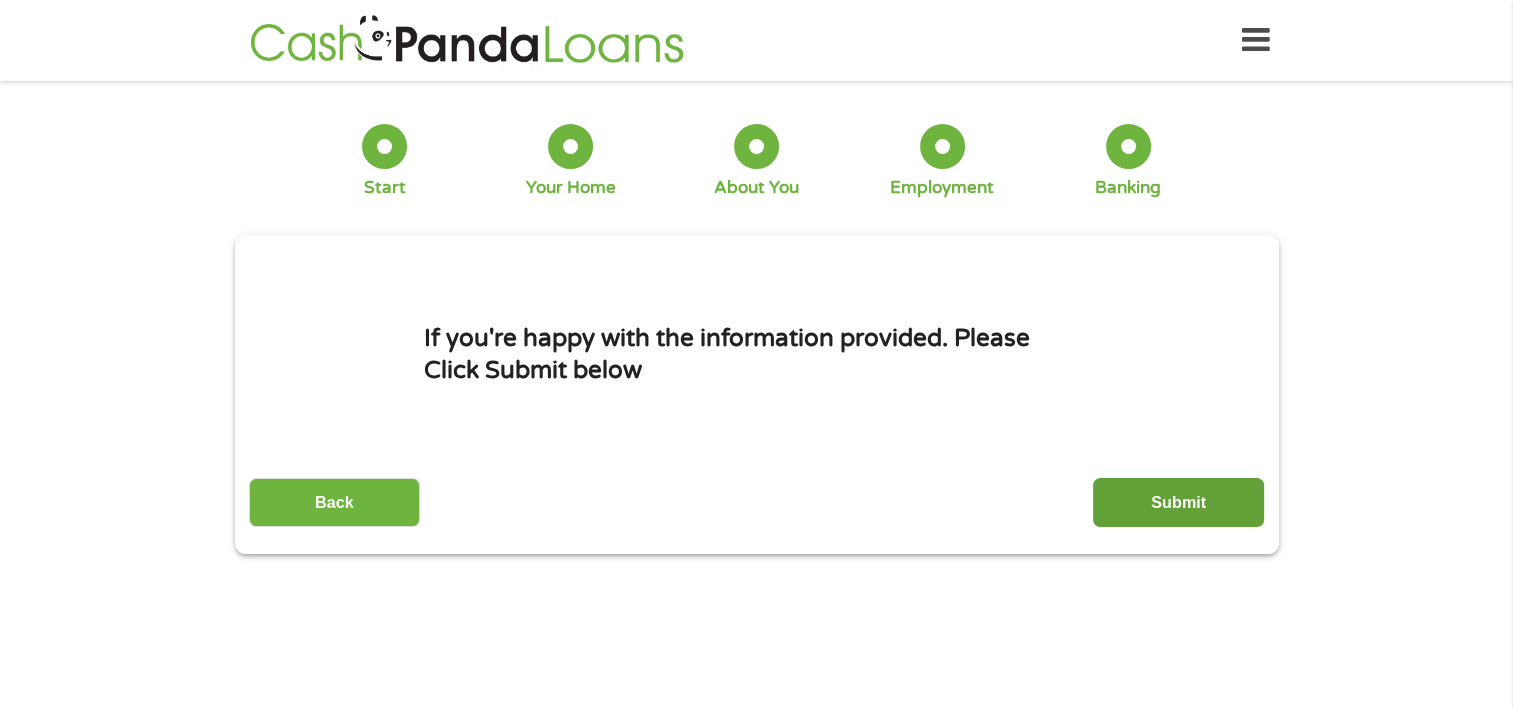 click on "Submit" at bounding box center (1178, 502) 